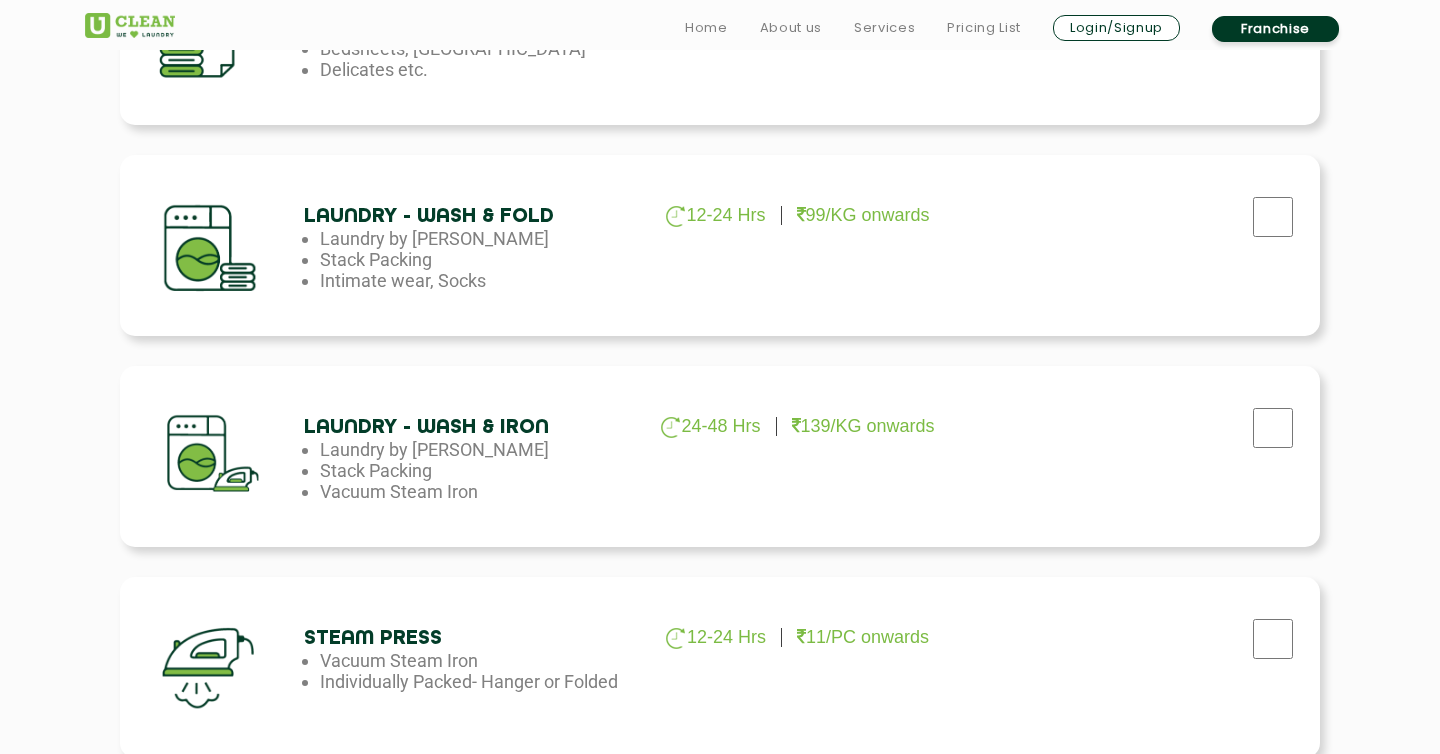 scroll, scrollTop: 1069, scrollLeft: 0, axis: vertical 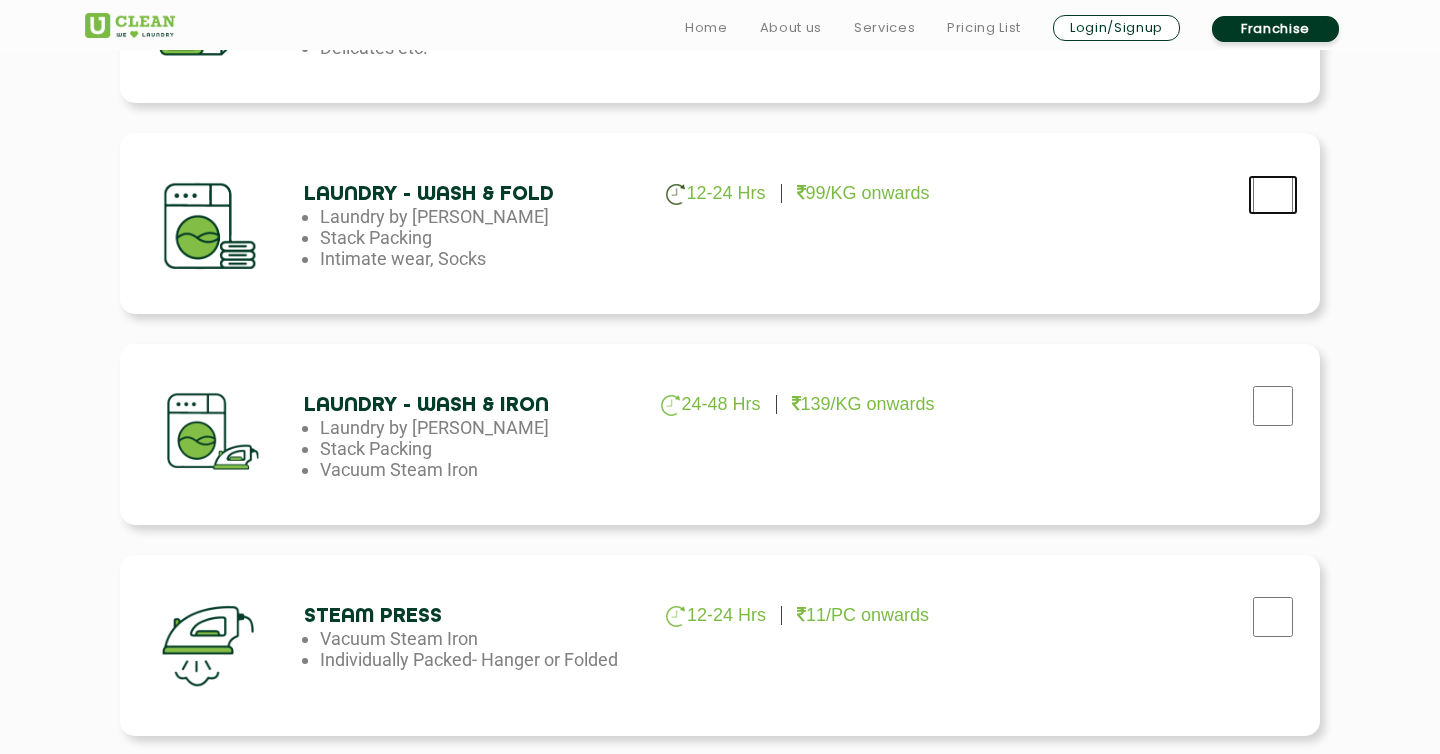 click at bounding box center [1273, -227] 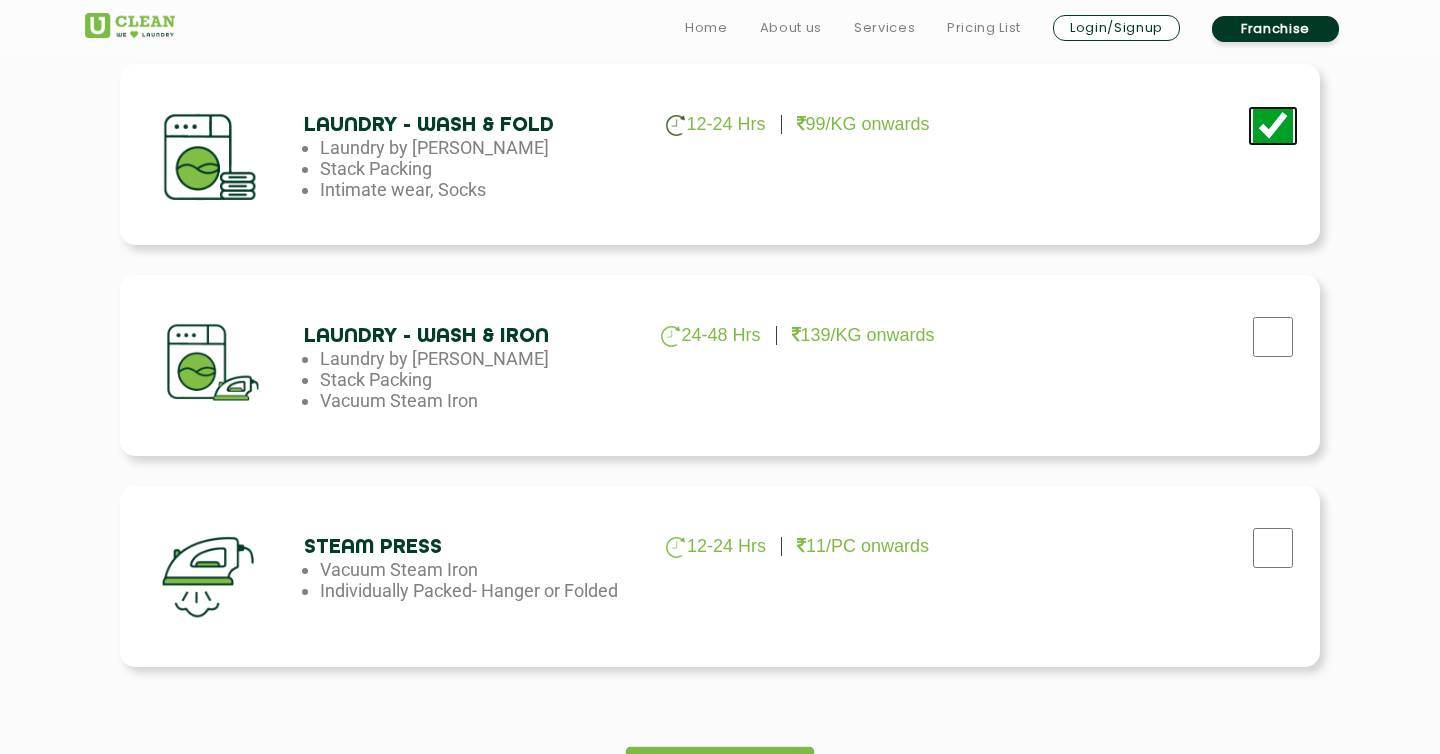 scroll, scrollTop: 1433, scrollLeft: 0, axis: vertical 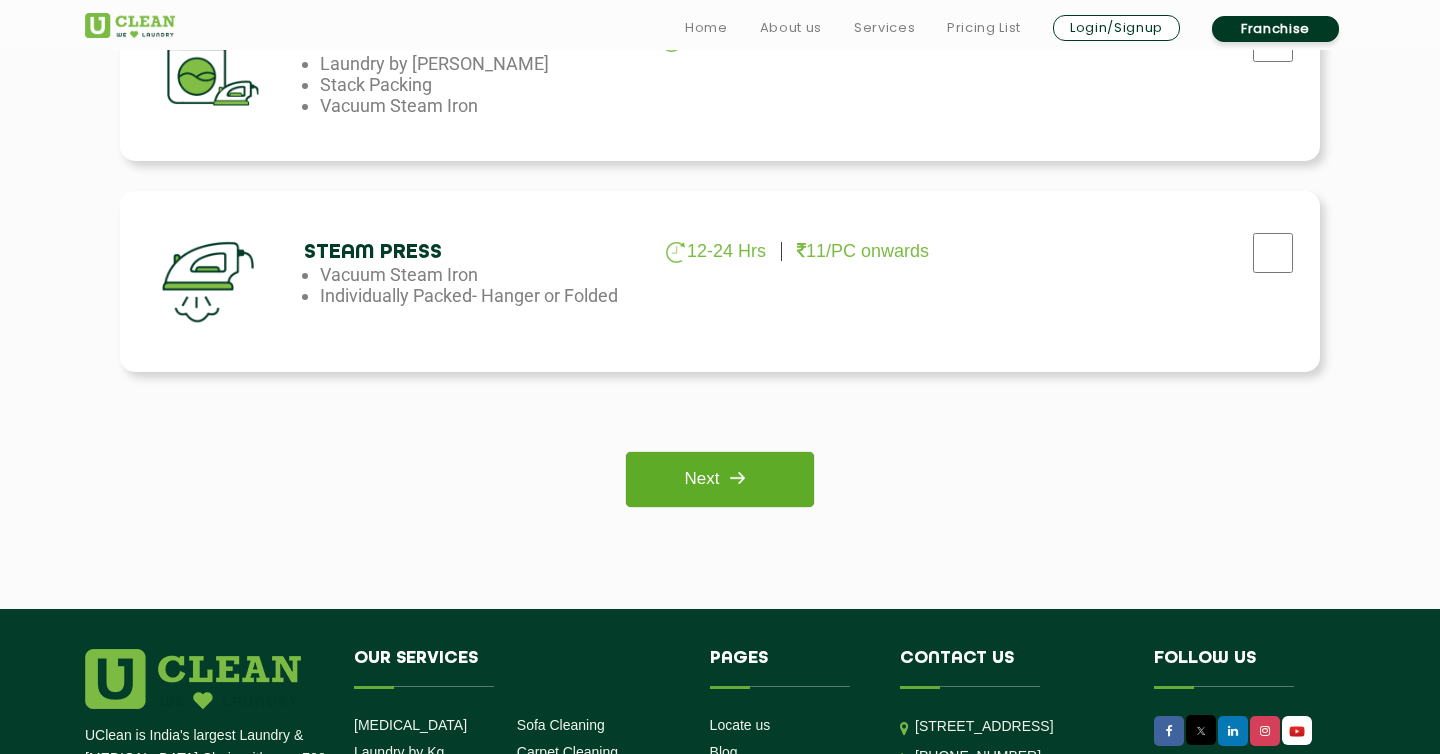 click at bounding box center (737, 478) 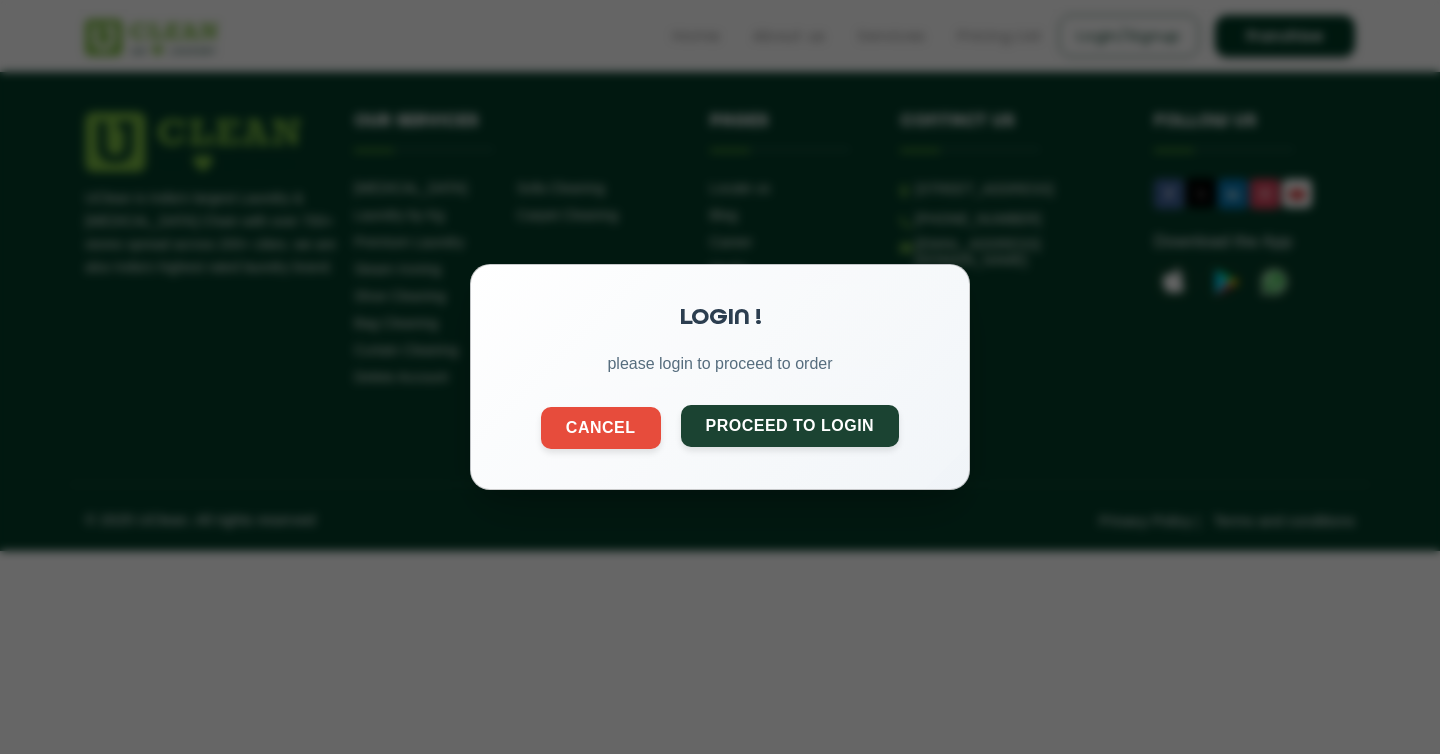 click on "Proceed to Login" 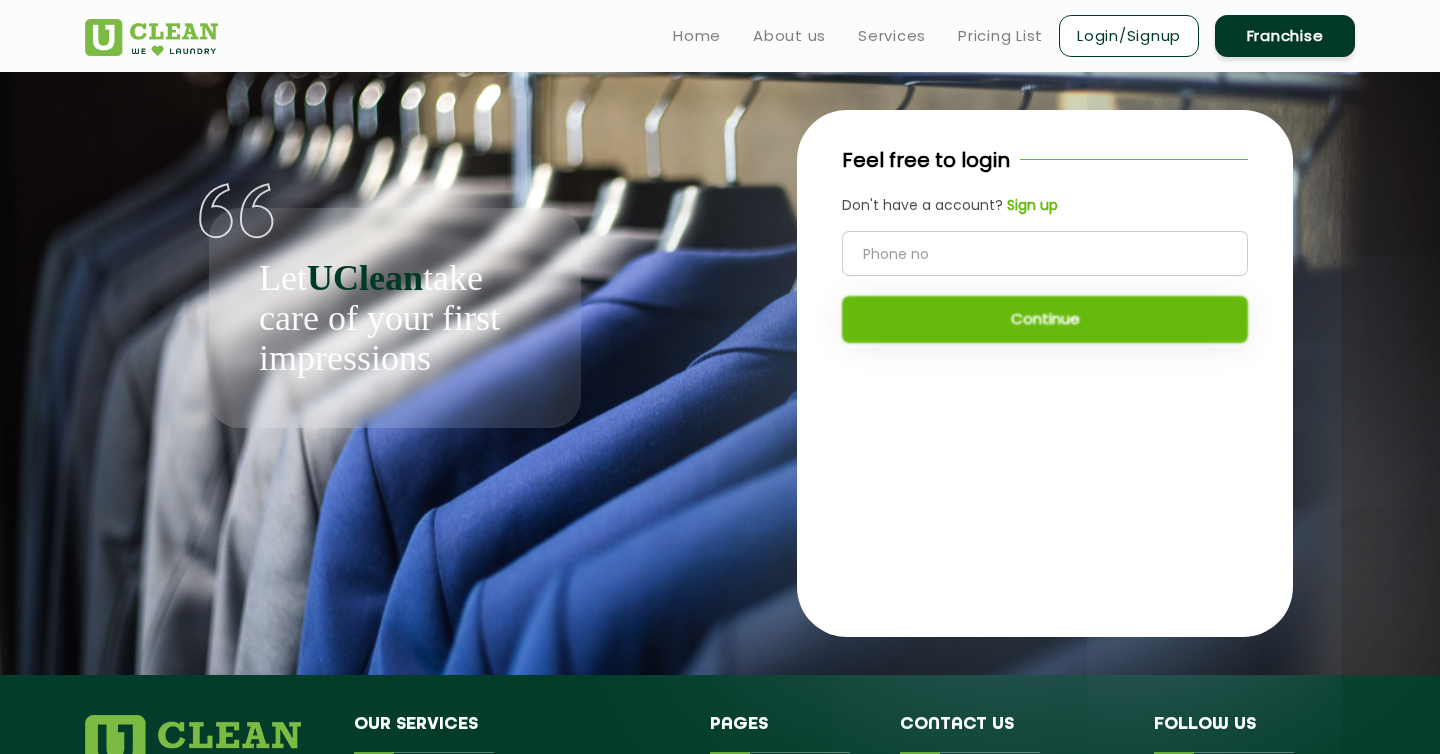 click 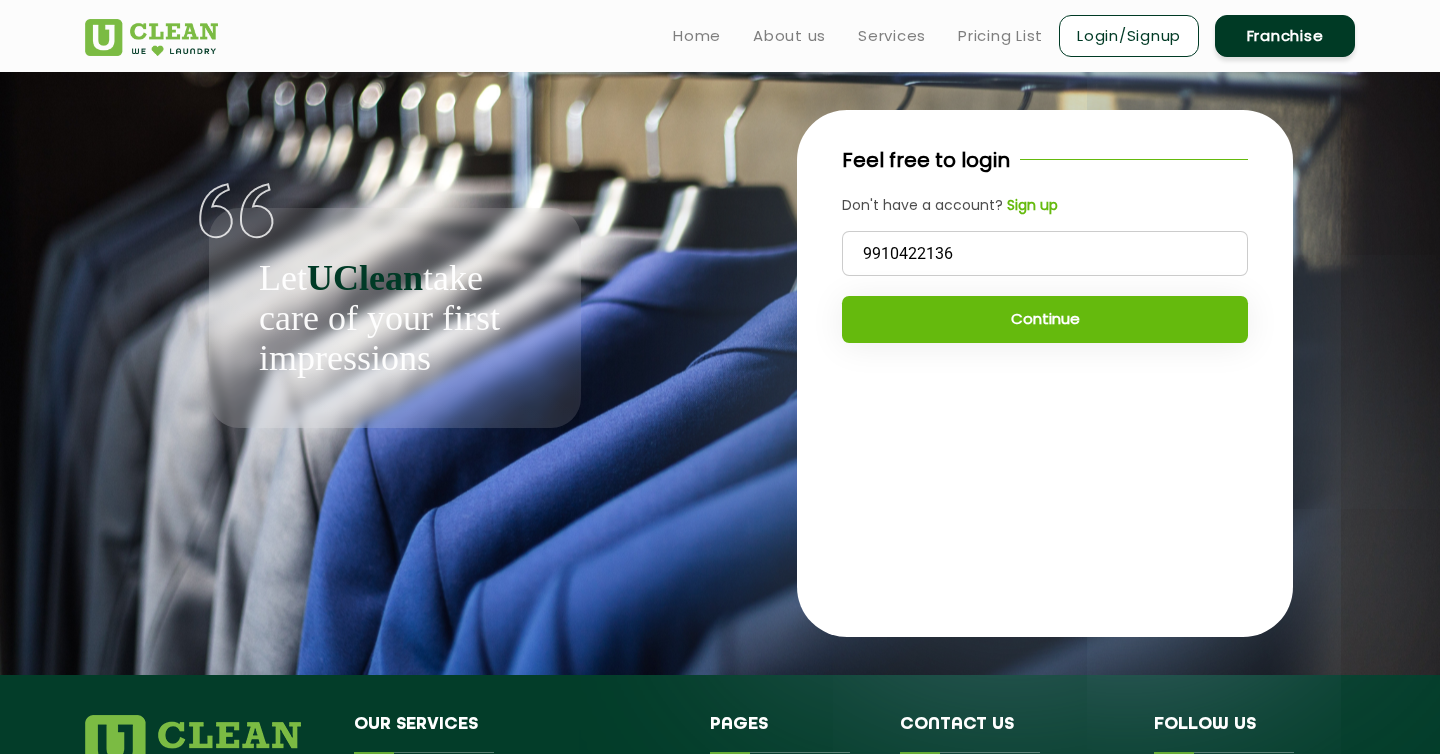 type on "9910422136" 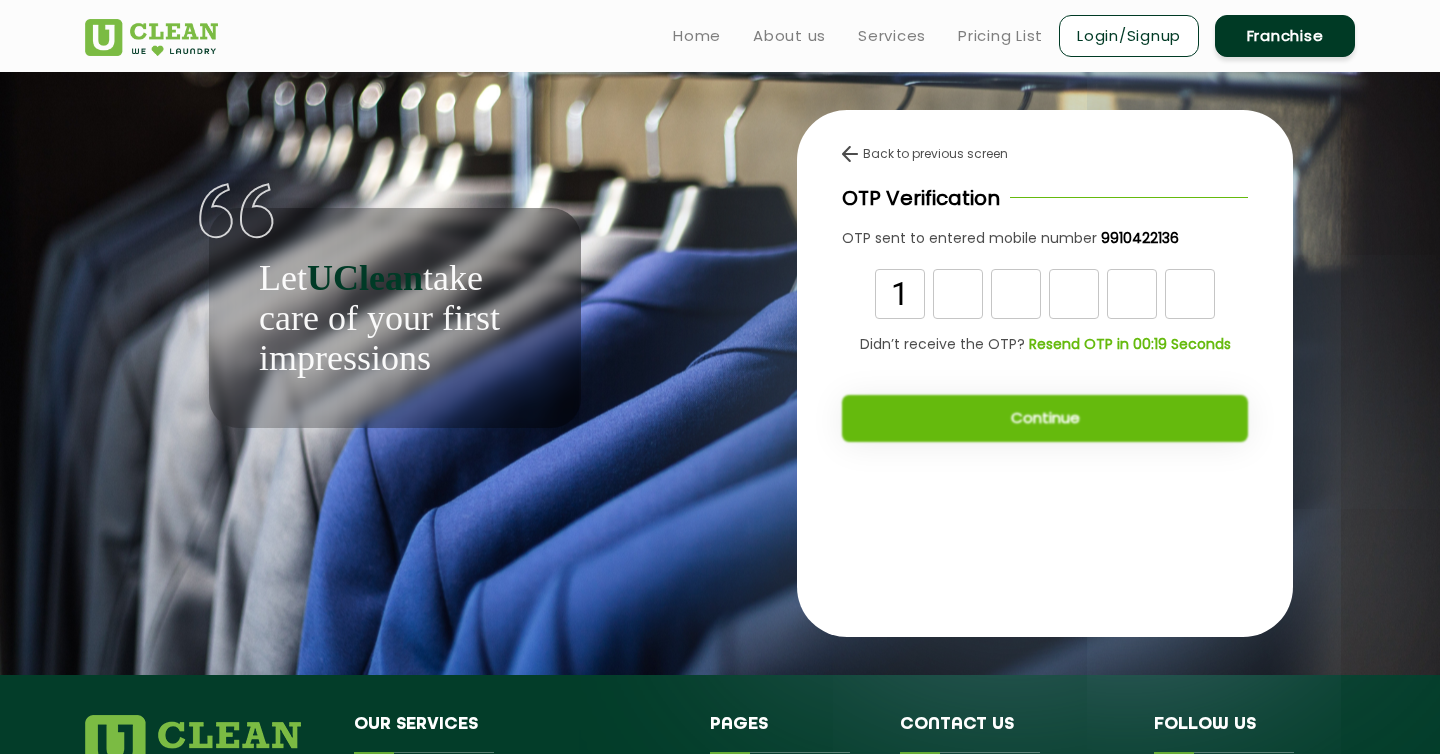 type on "1" 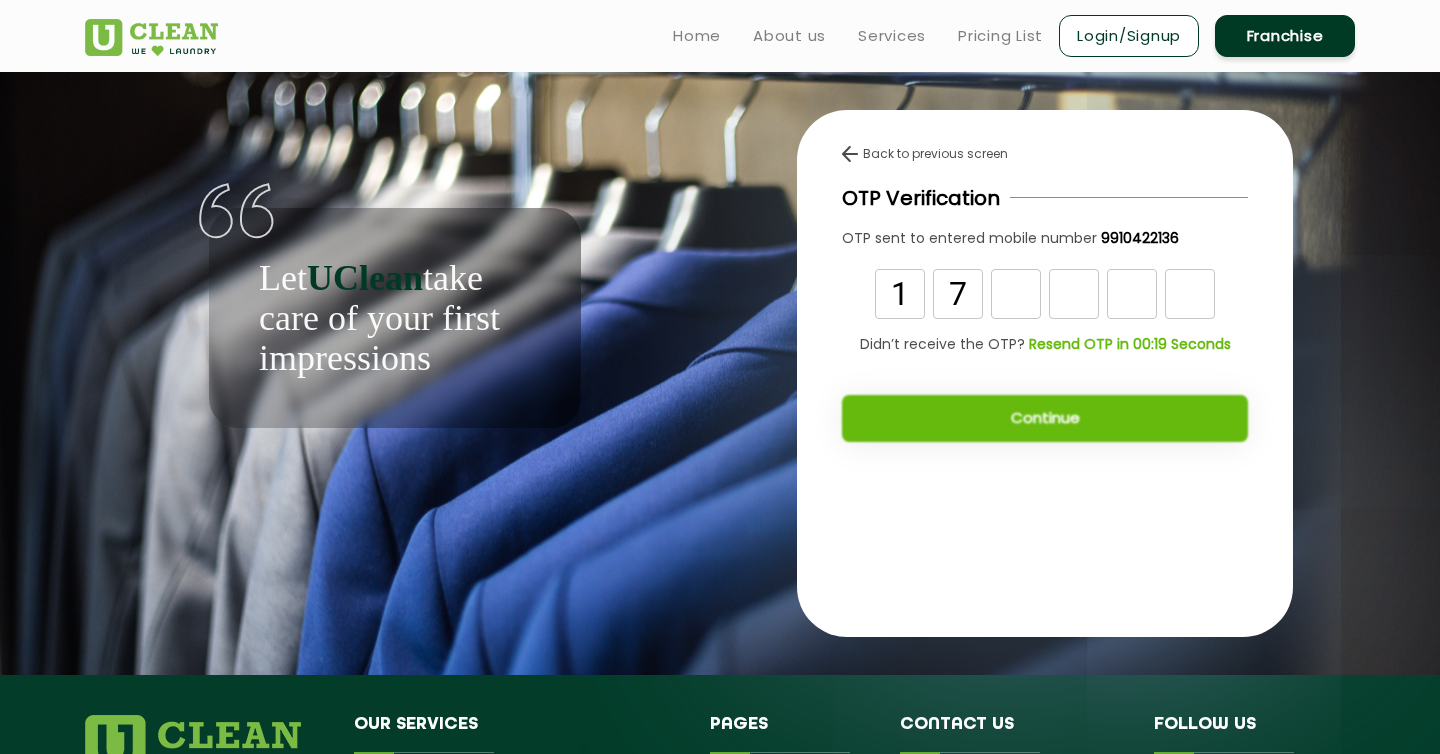 type on "7" 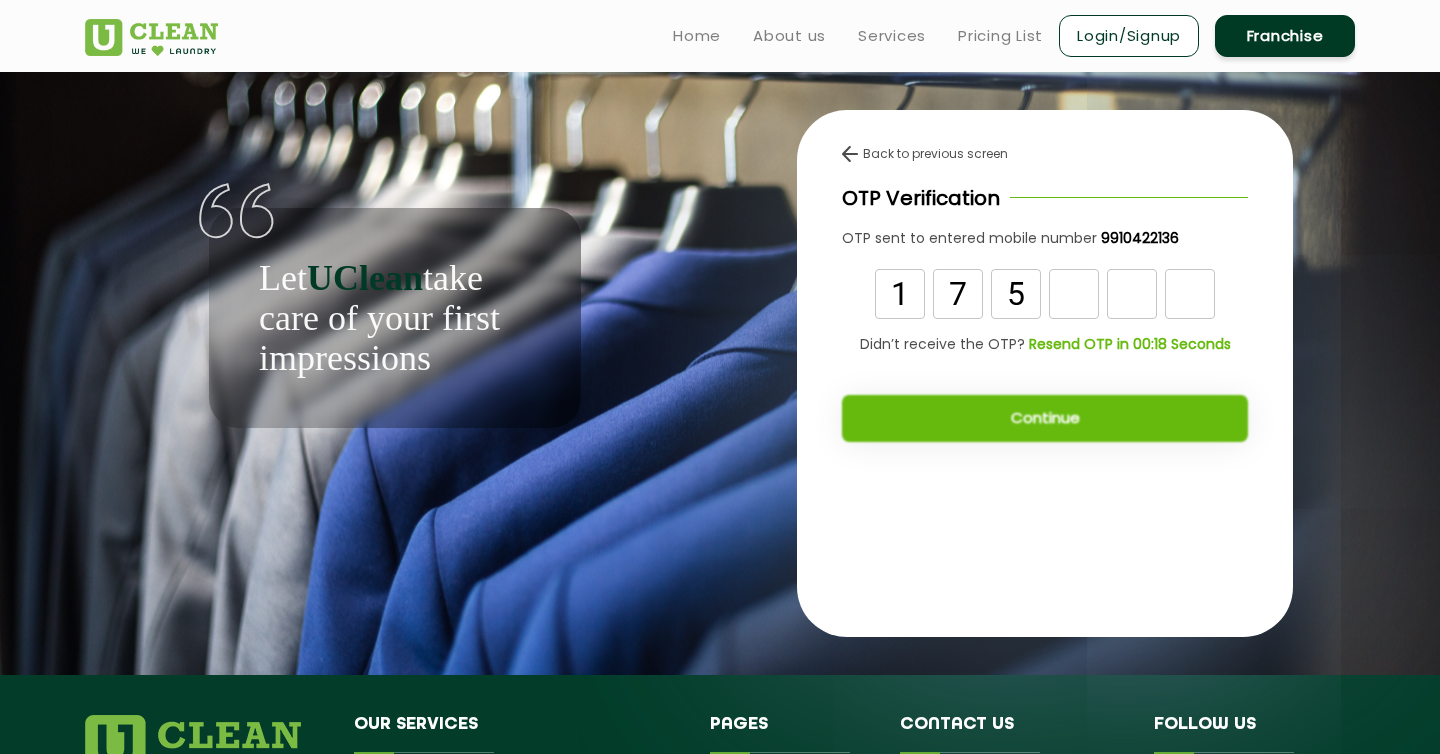 type on "5" 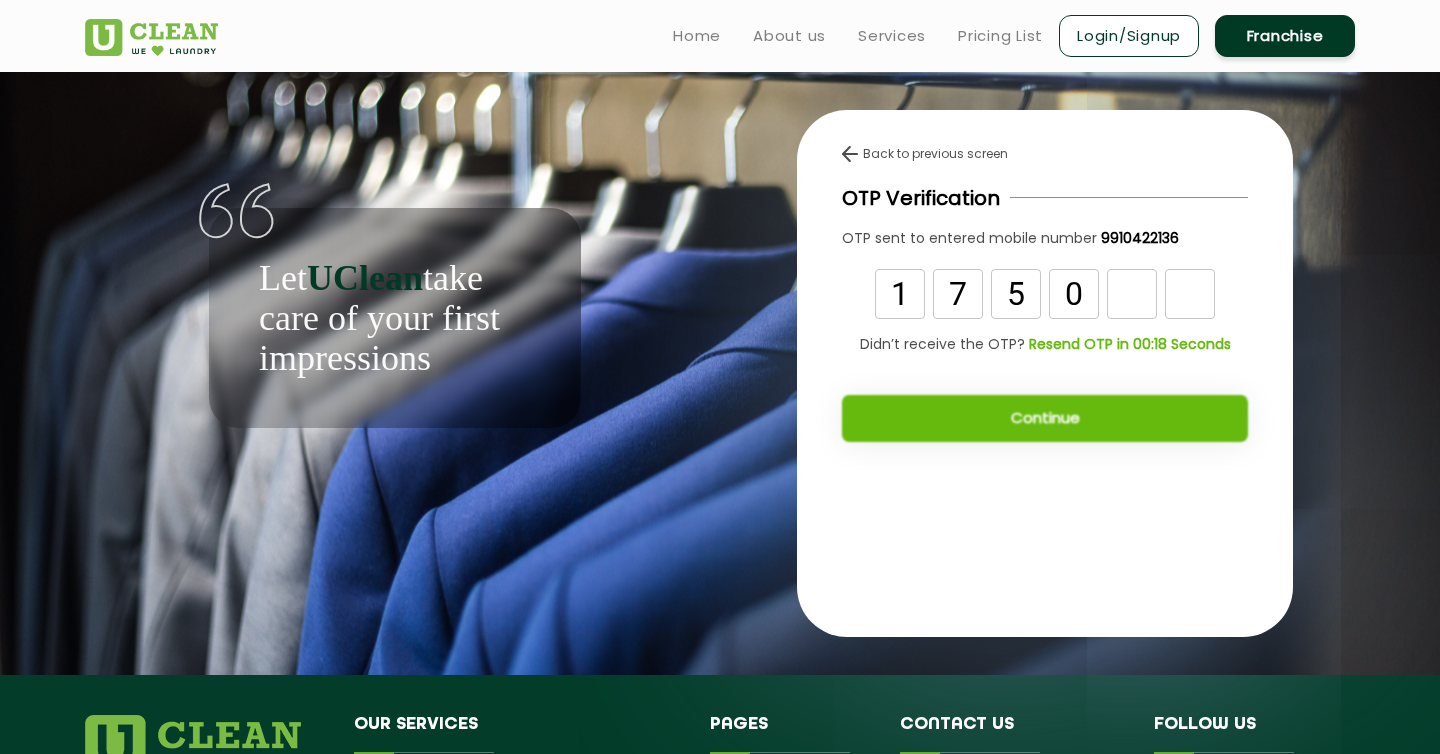 type on "0" 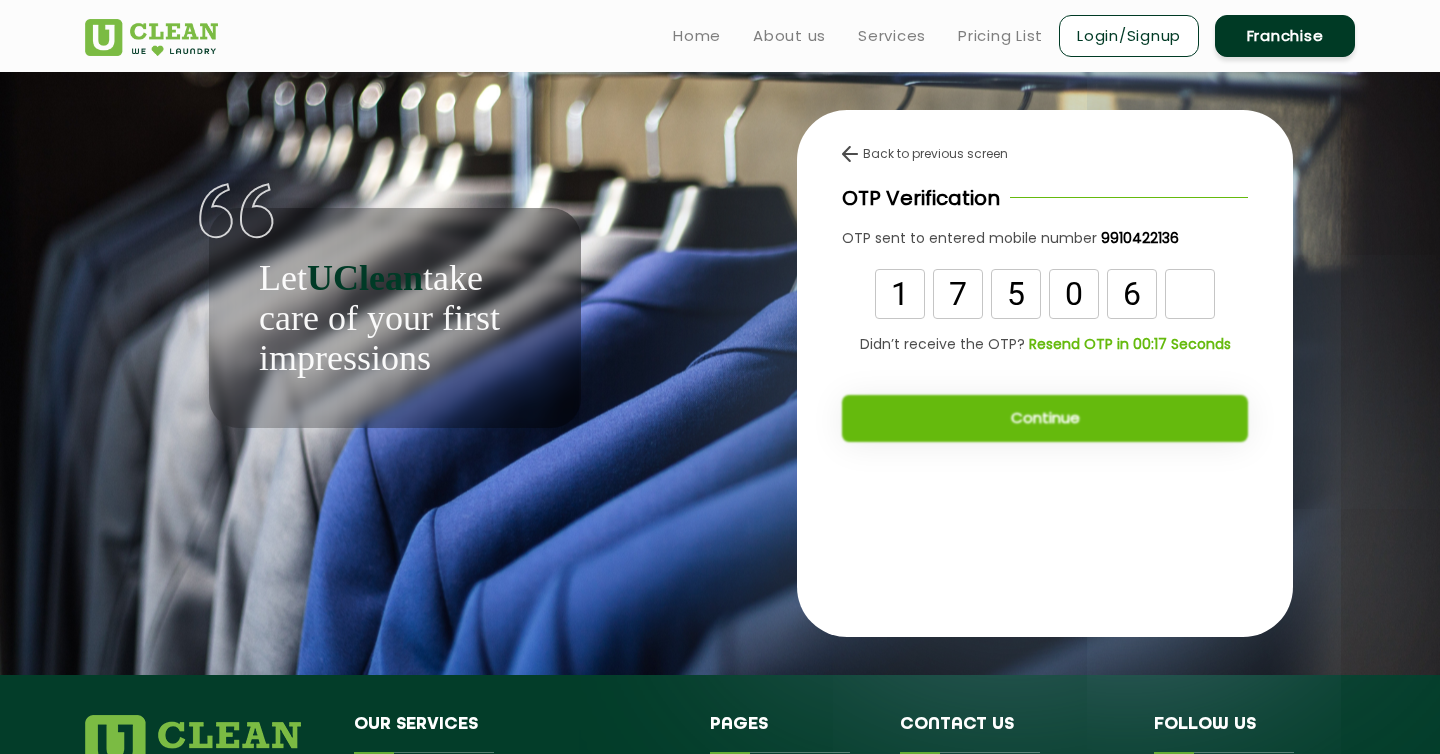 type on "6" 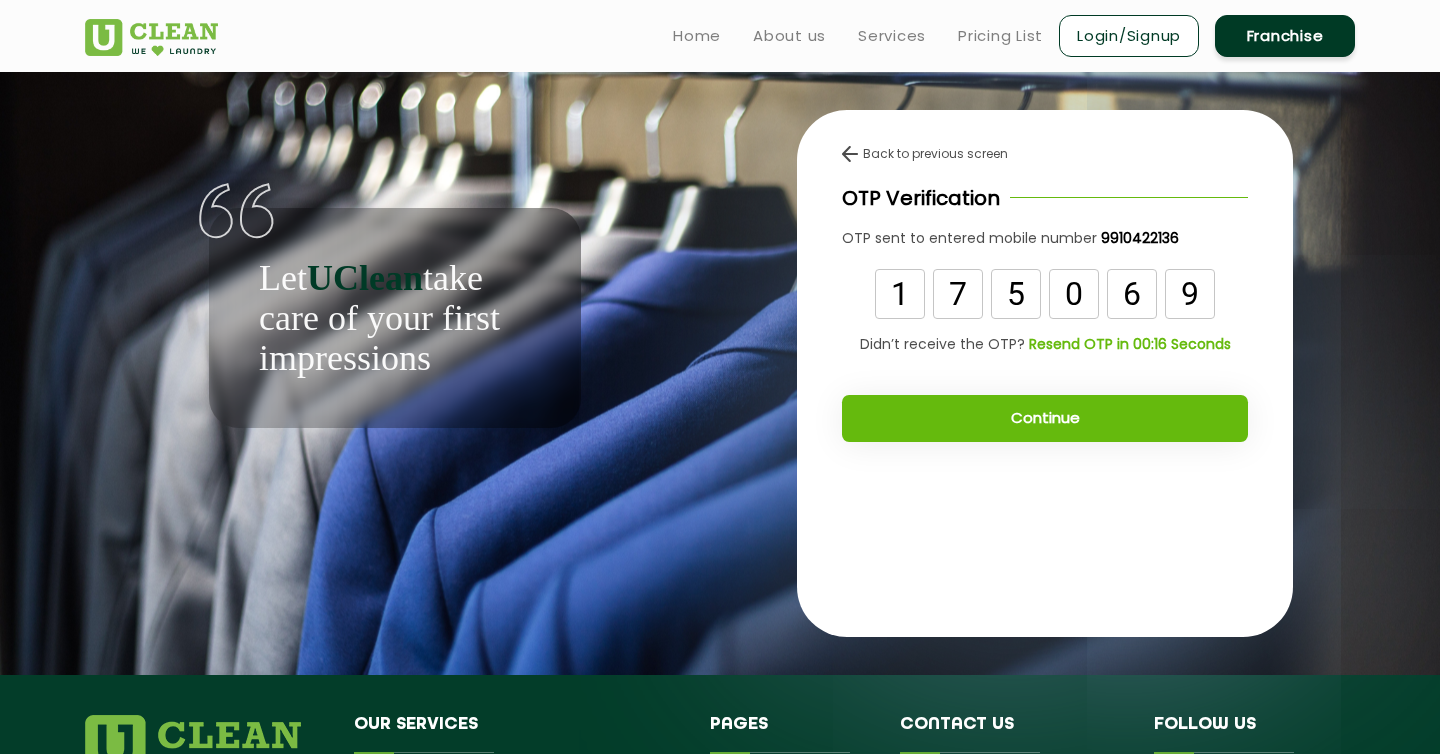 type on "9" 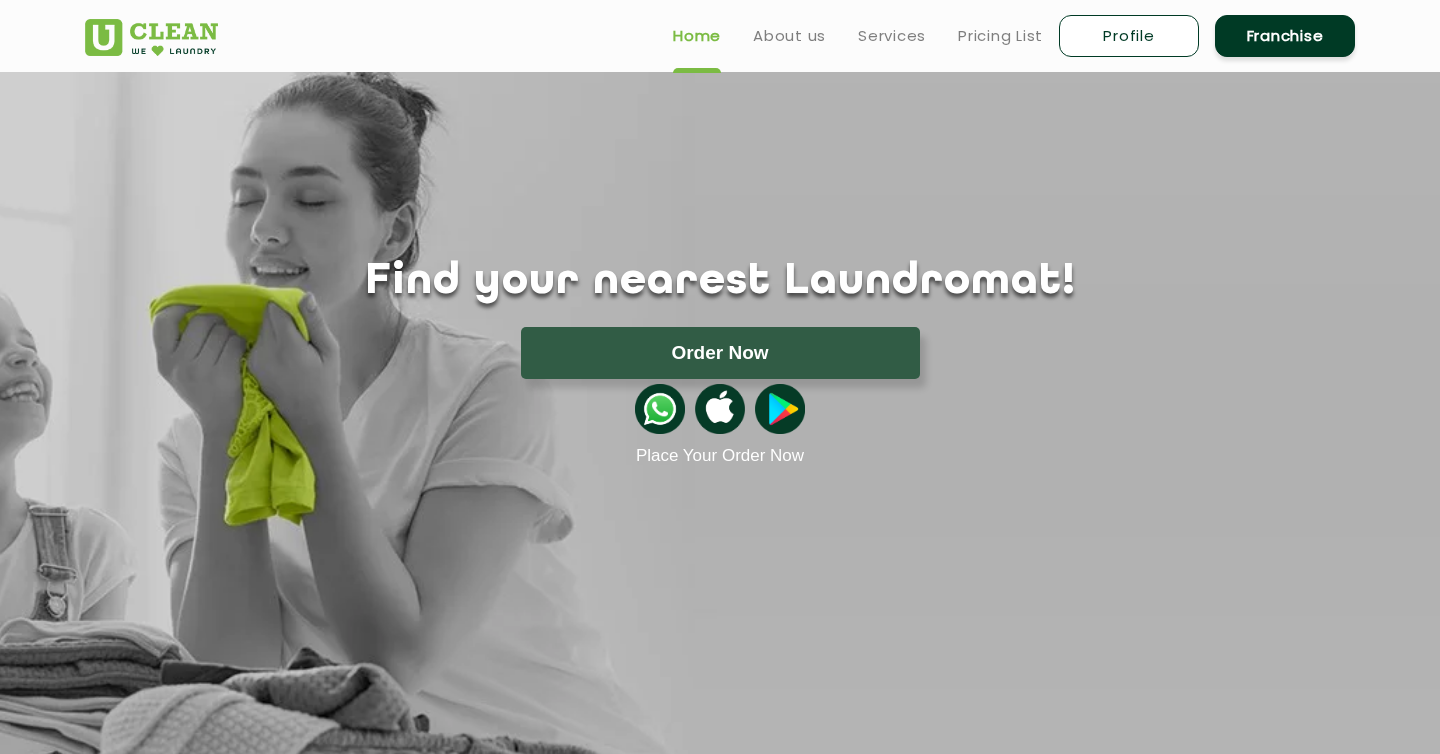 scroll, scrollTop: 0, scrollLeft: 0, axis: both 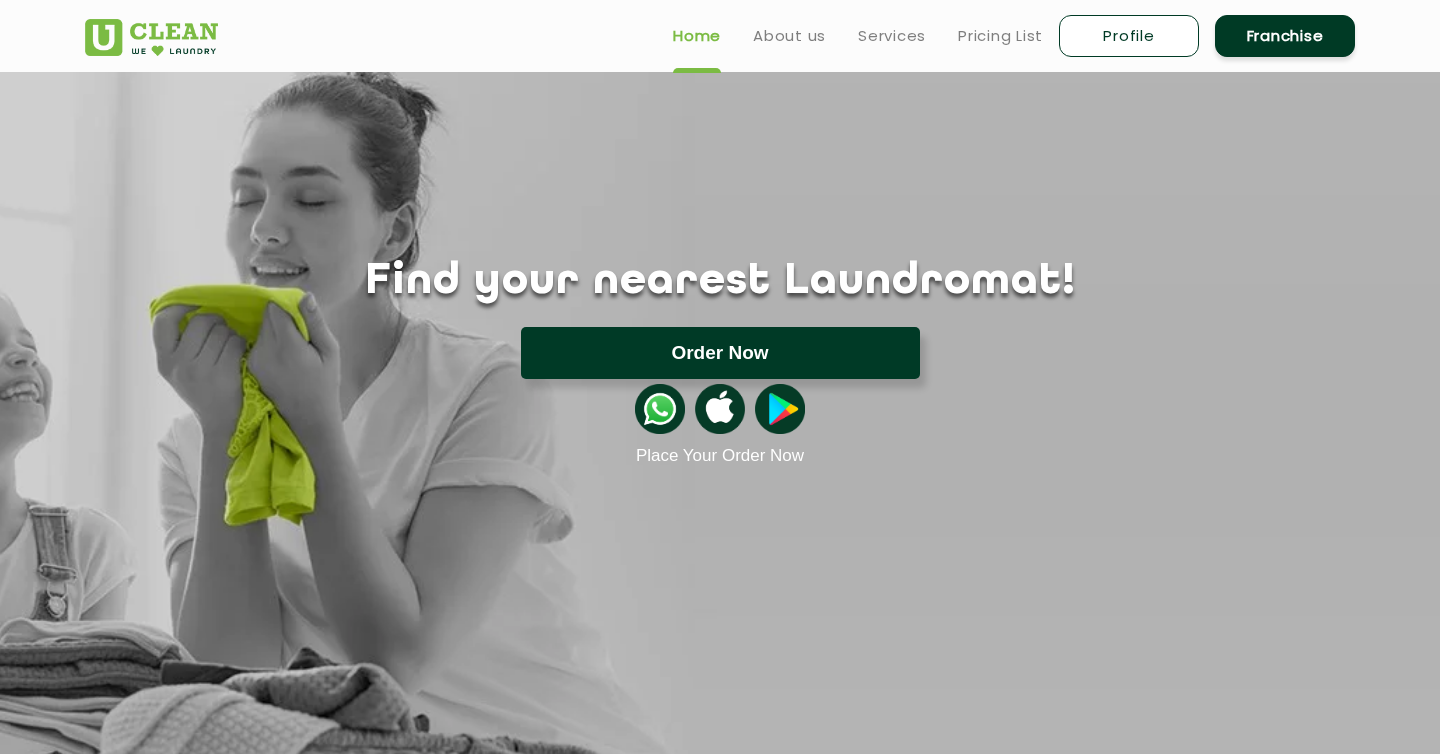 click on "Order Now" 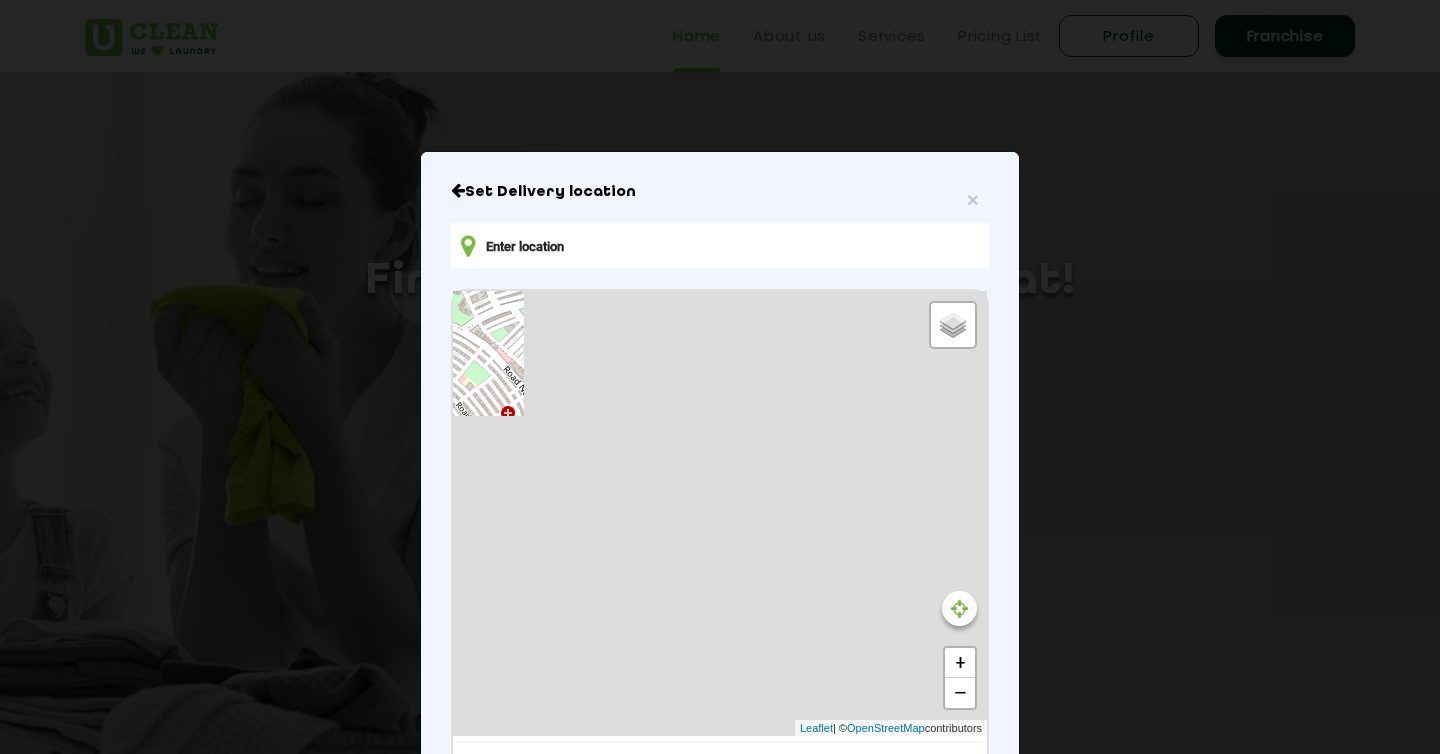 type on "[STREET_ADDRESS][PERSON_NAME]" 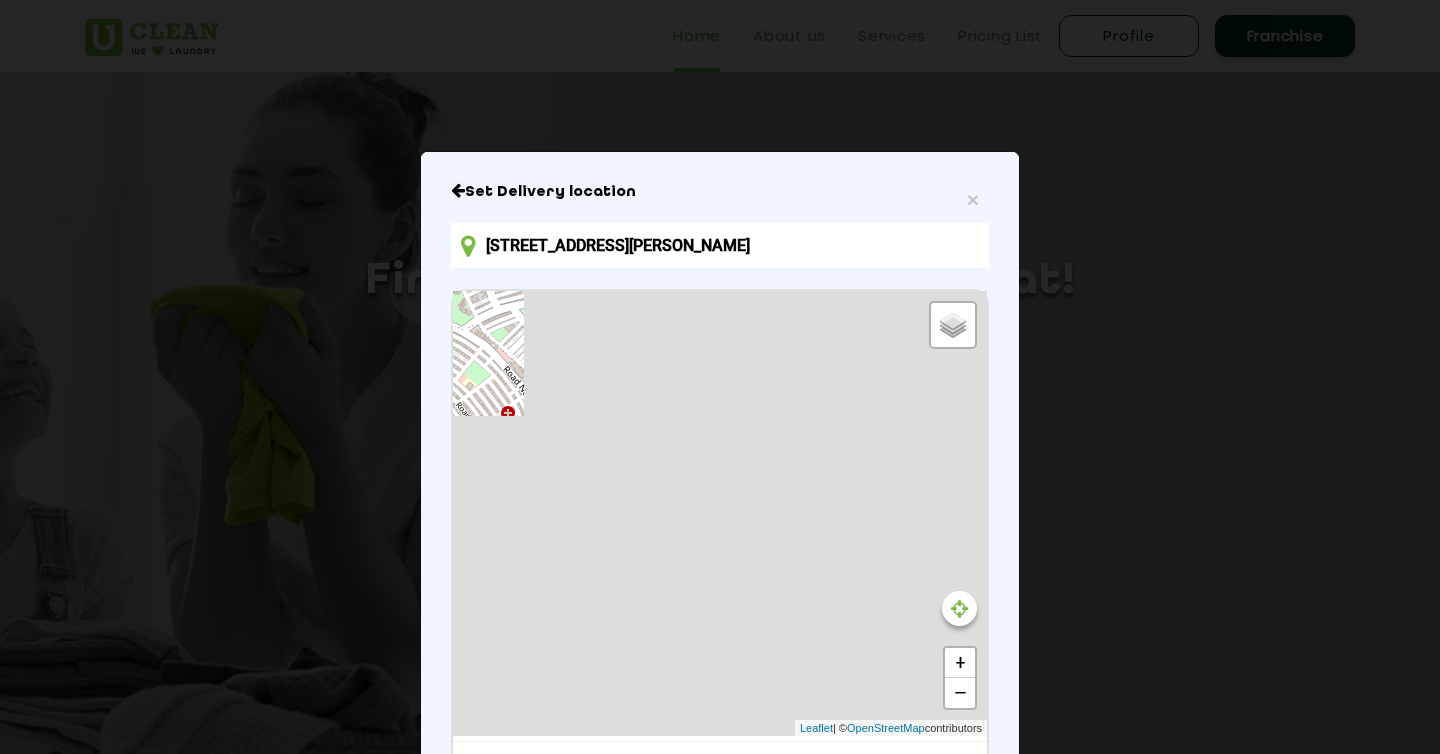scroll, scrollTop: 181, scrollLeft: 0, axis: vertical 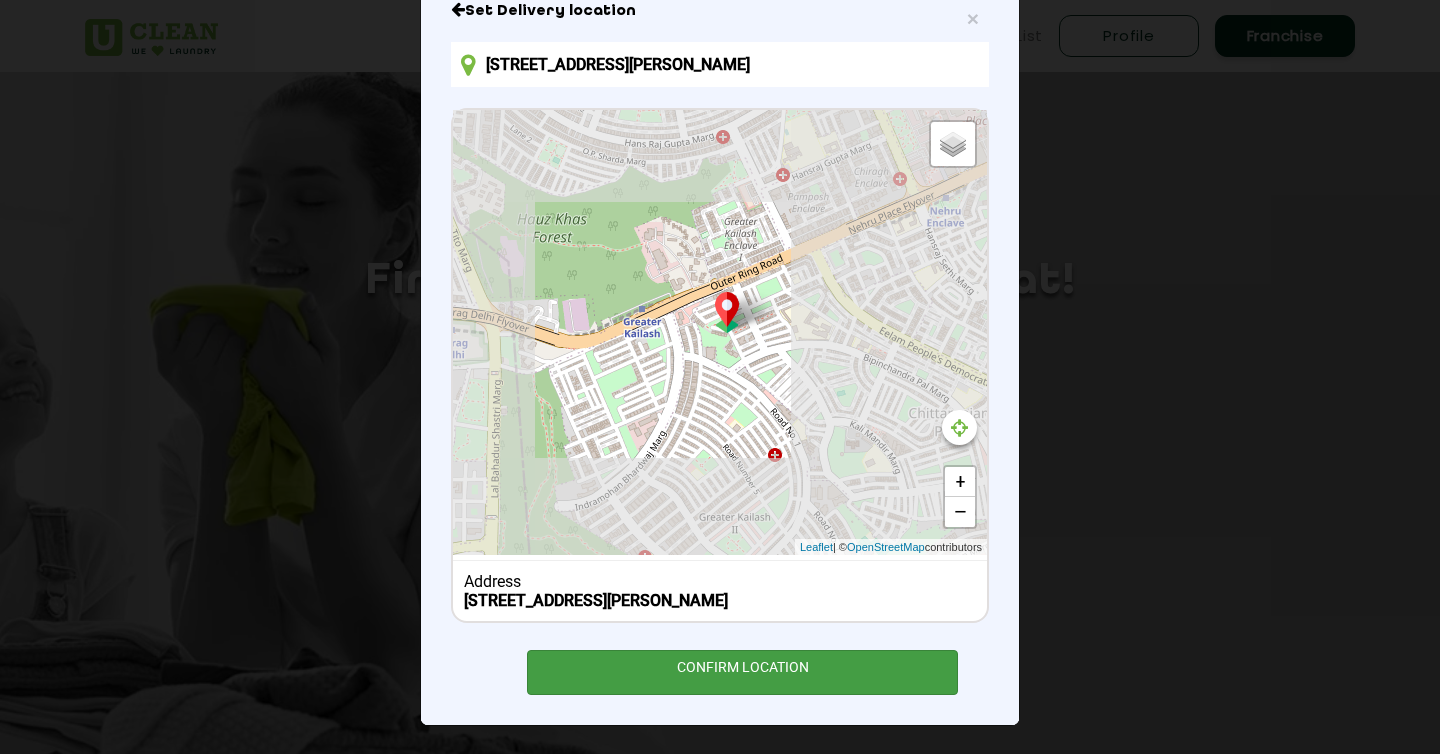 click on "CONFIRM LOCATION" at bounding box center [742, 672] 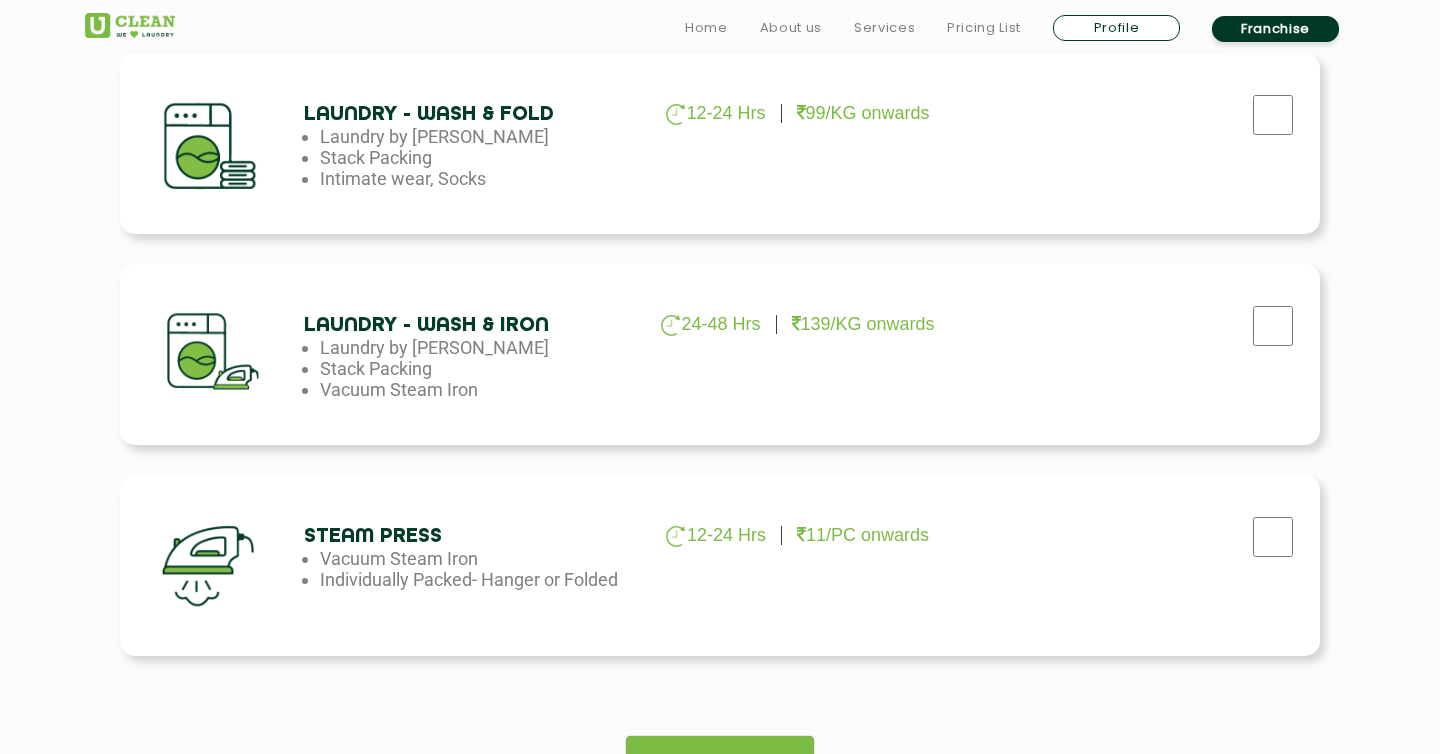scroll, scrollTop: 1188, scrollLeft: 0, axis: vertical 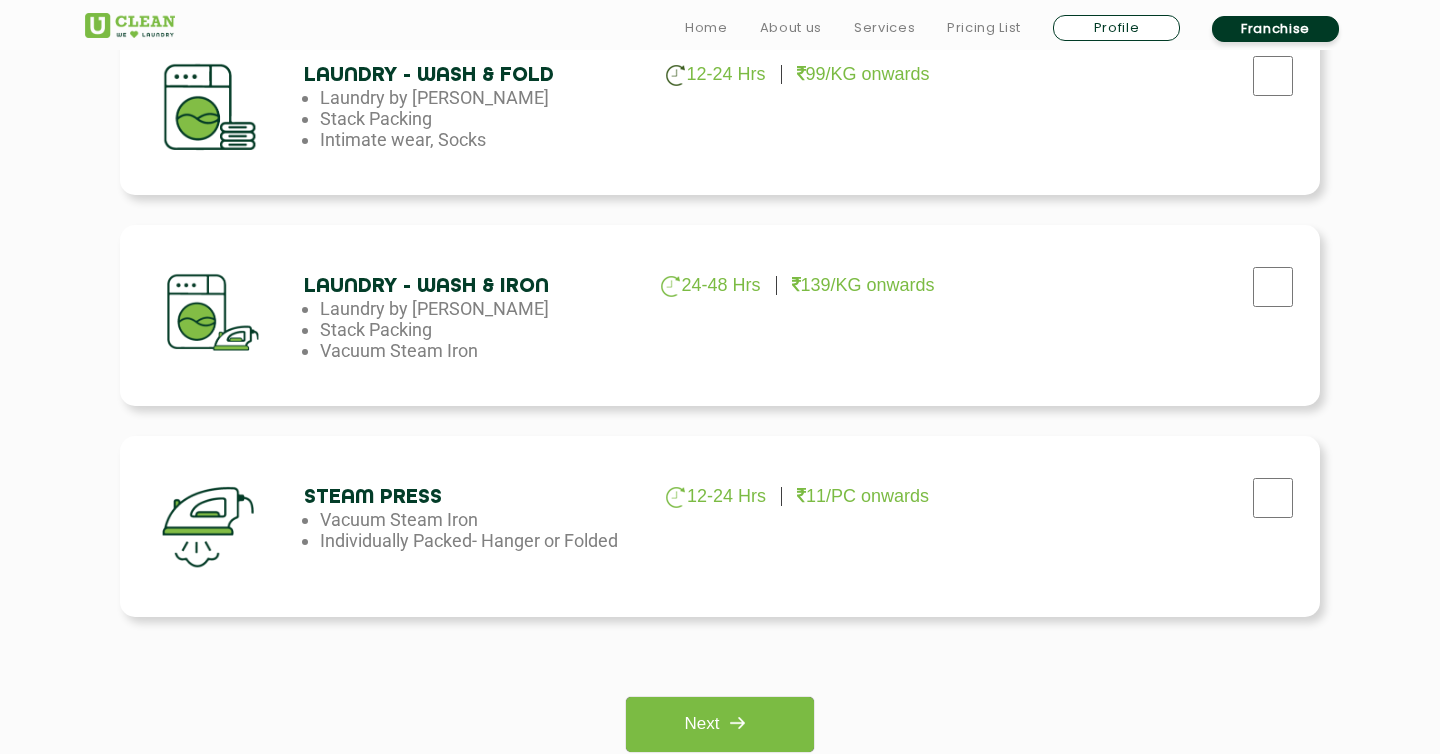 click at bounding box center [1136, -352] 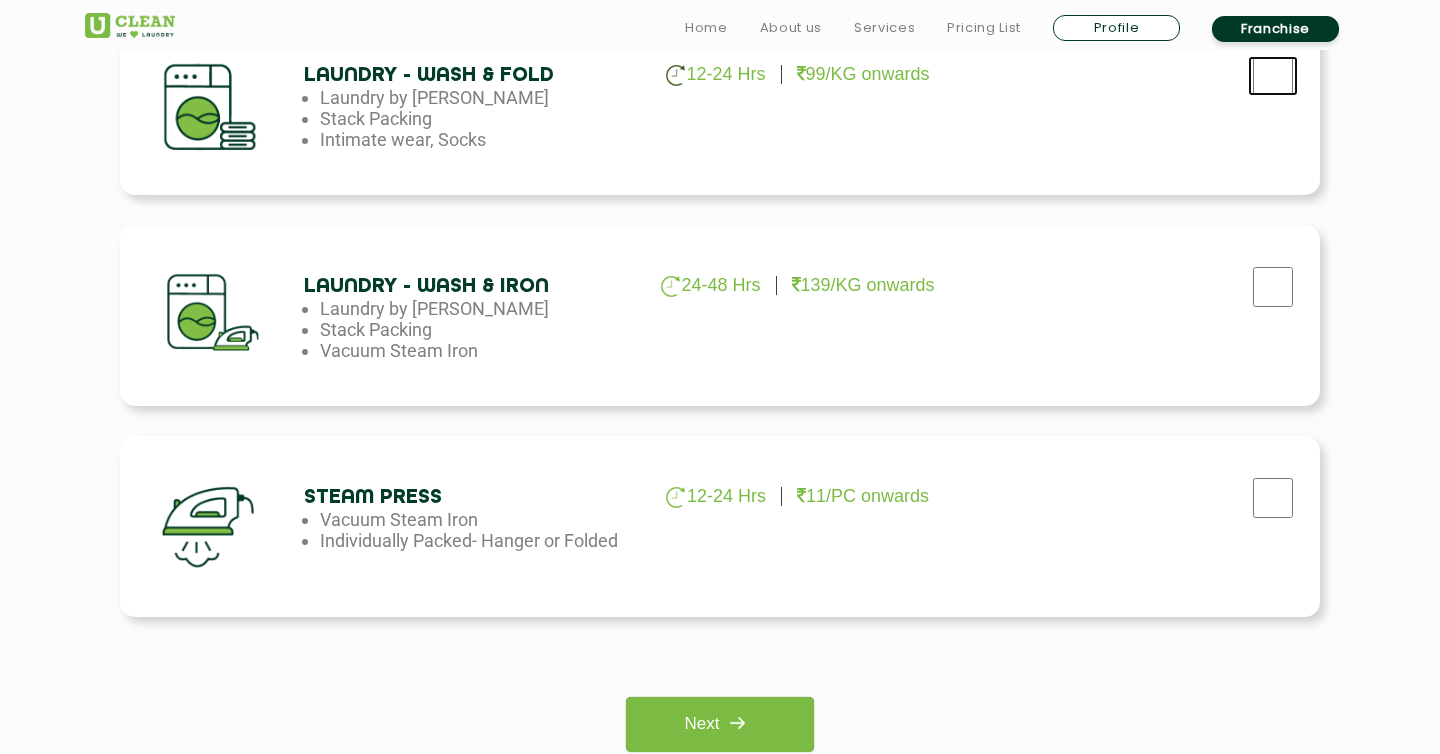 click at bounding box center (1273, -346) 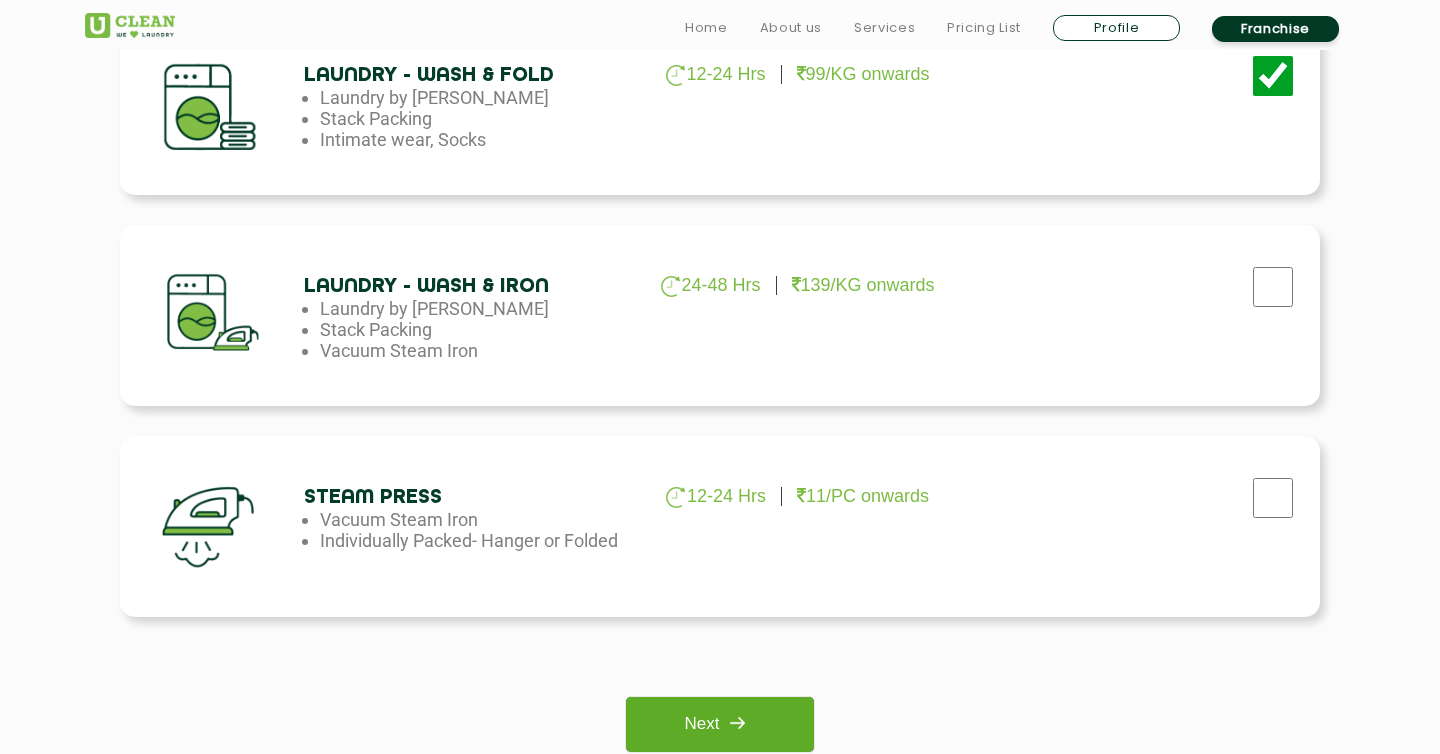 click at bounding box center [737, 723] 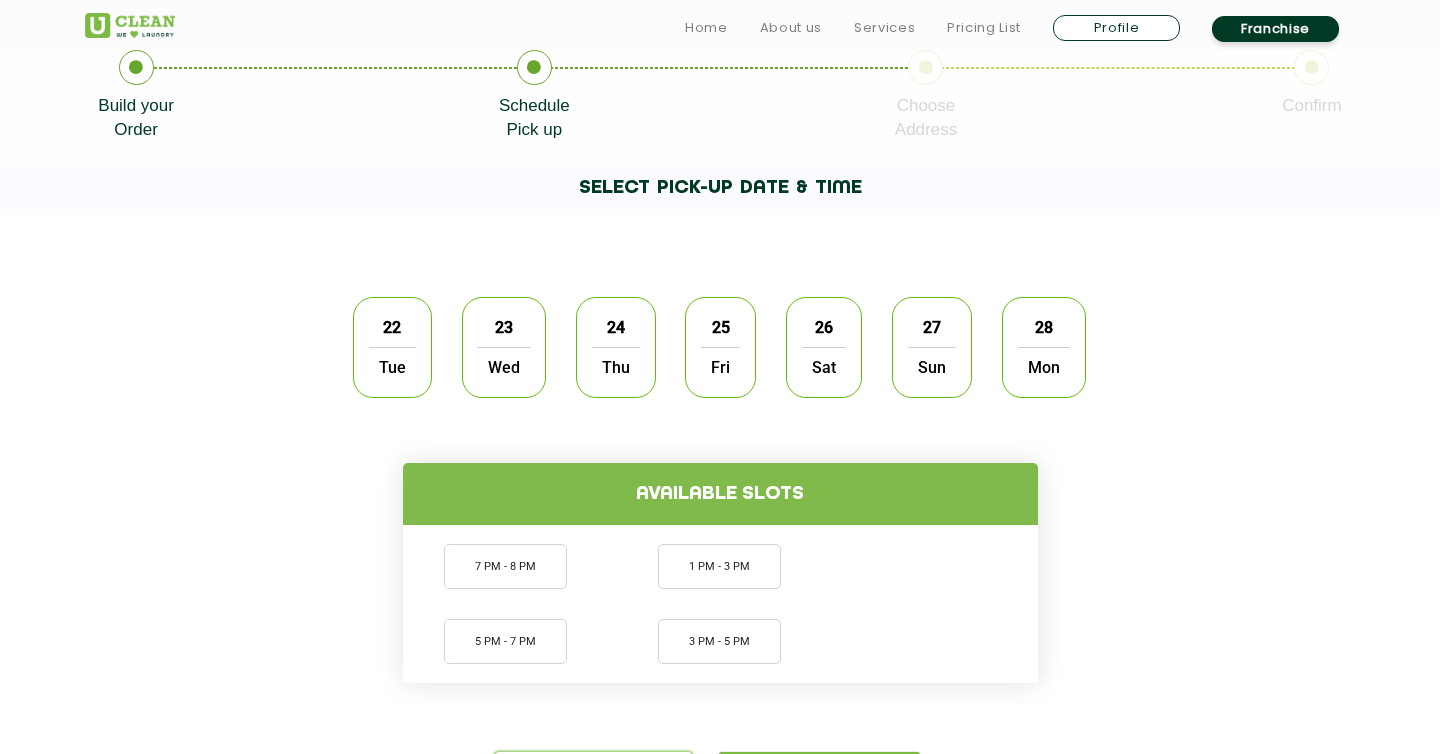 scroll, scrollTop: 610, scrollLeft: 0, axis: vertical 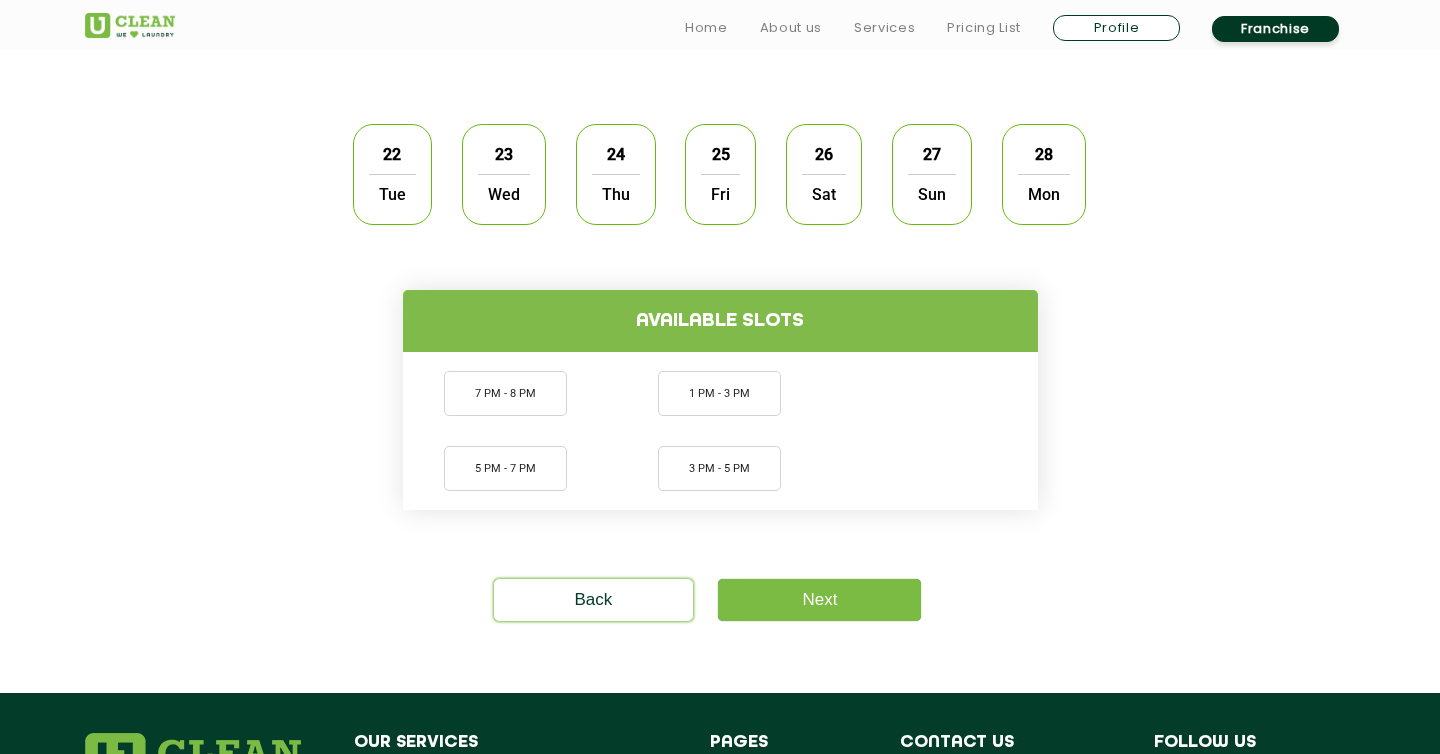 click on "22" 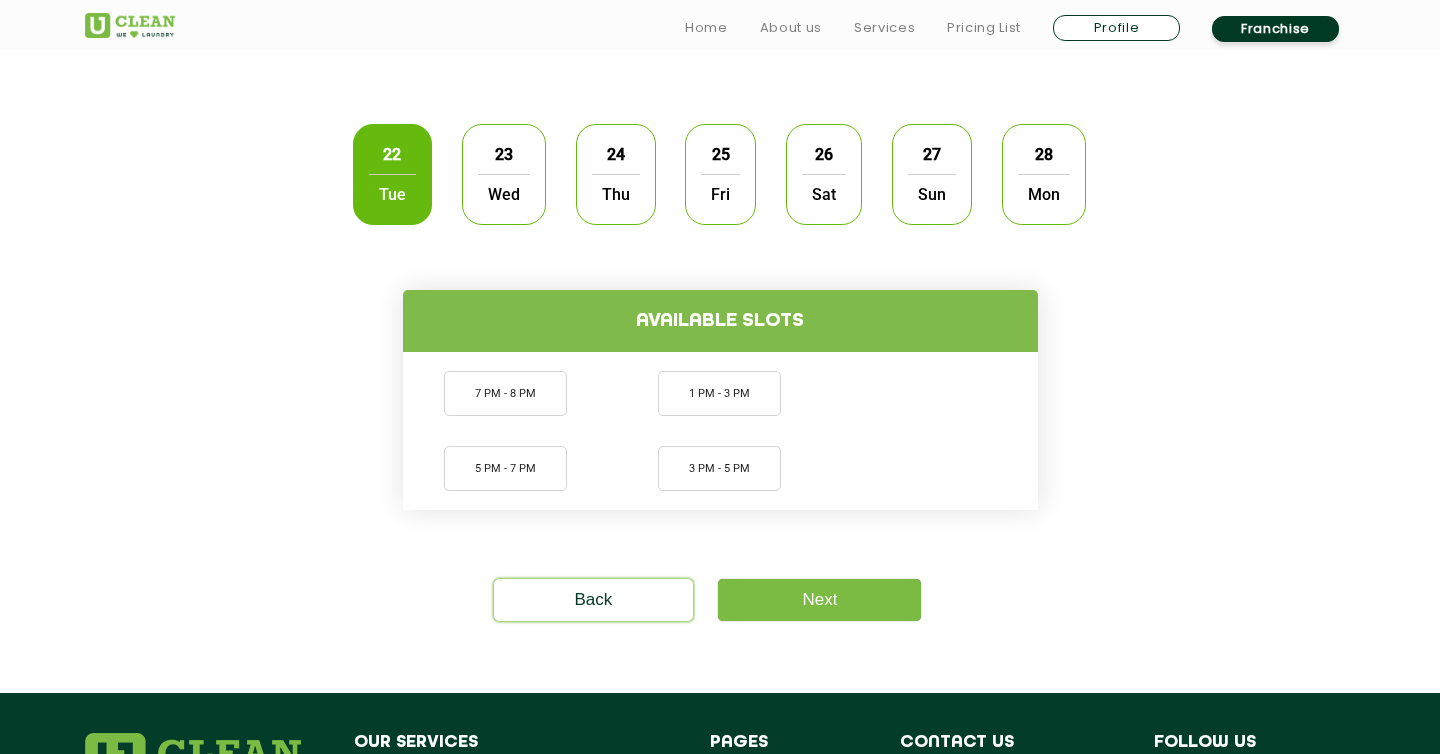 click on "23  Wed" 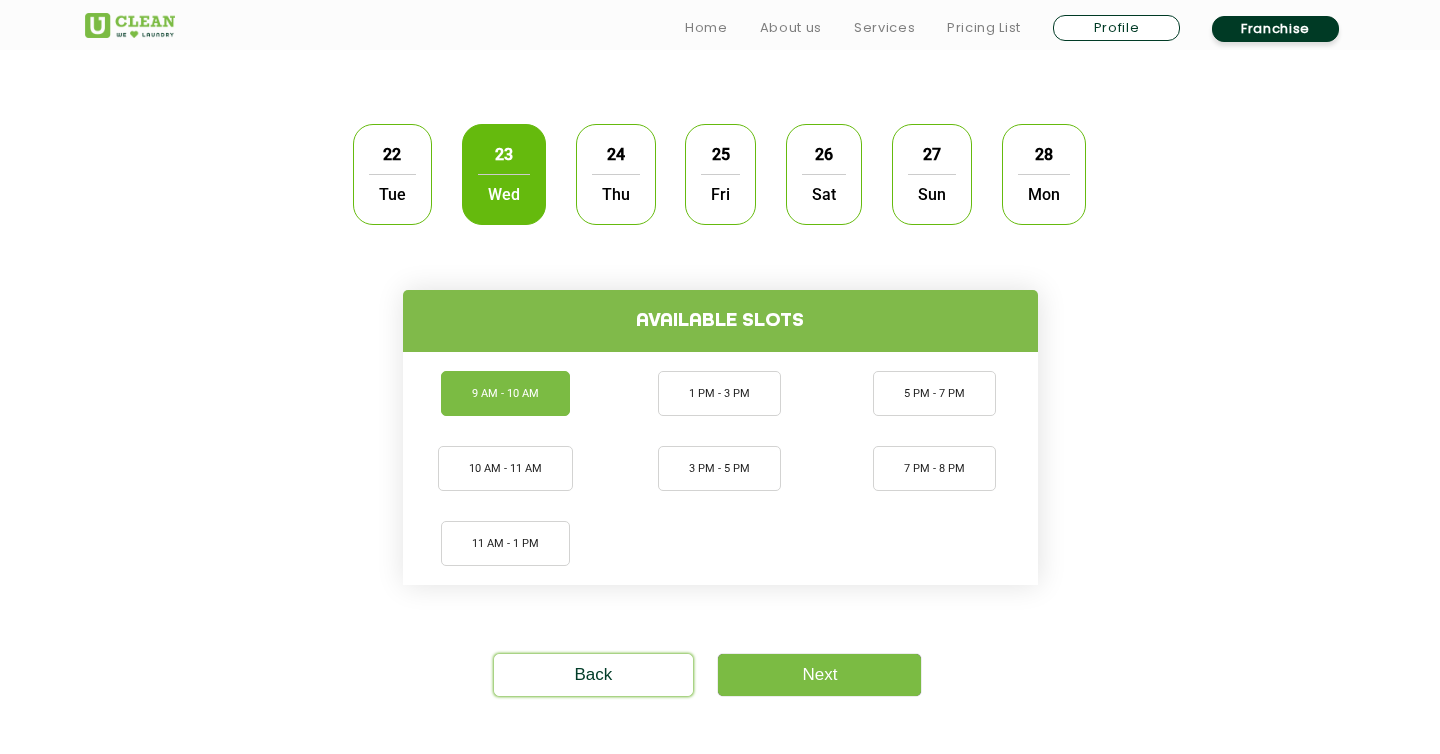 click on "9 AM - 10 AM" 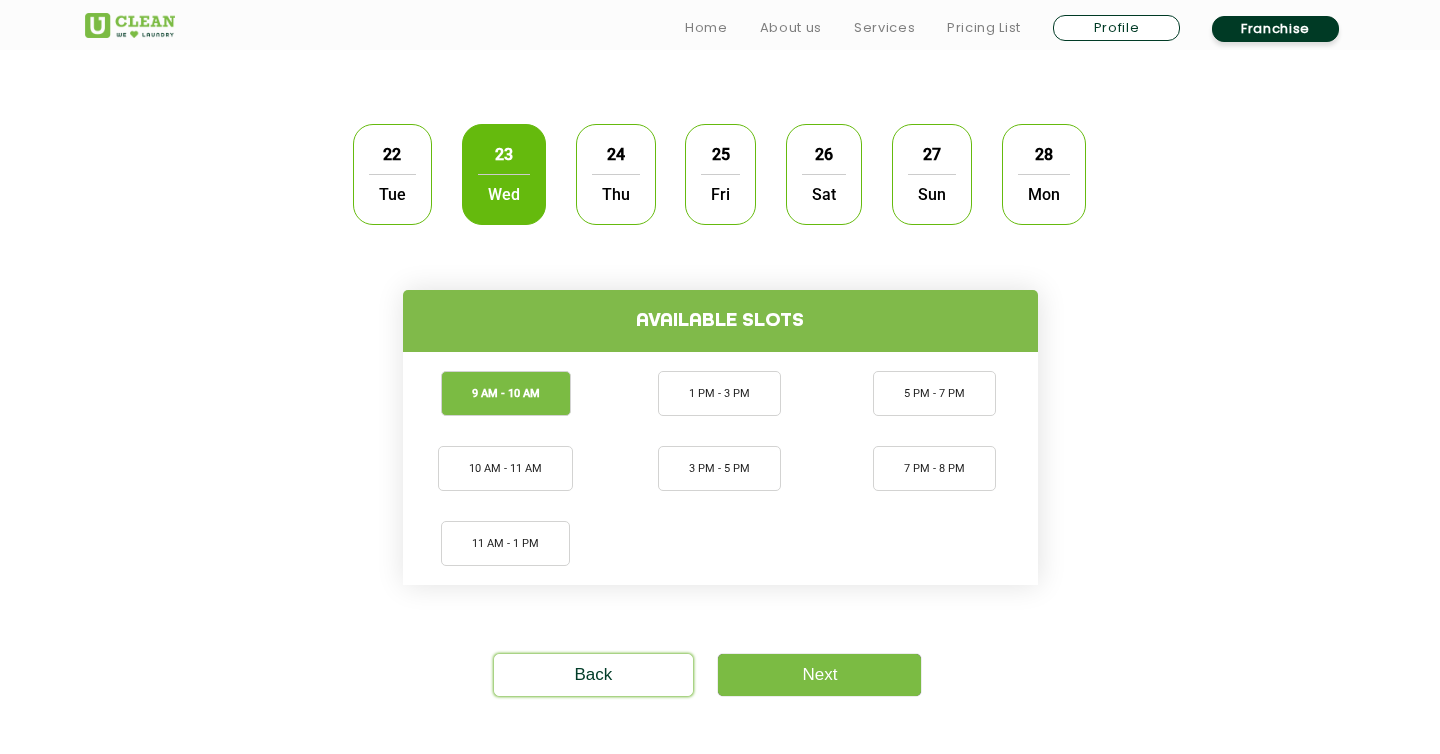 click on "Tue" 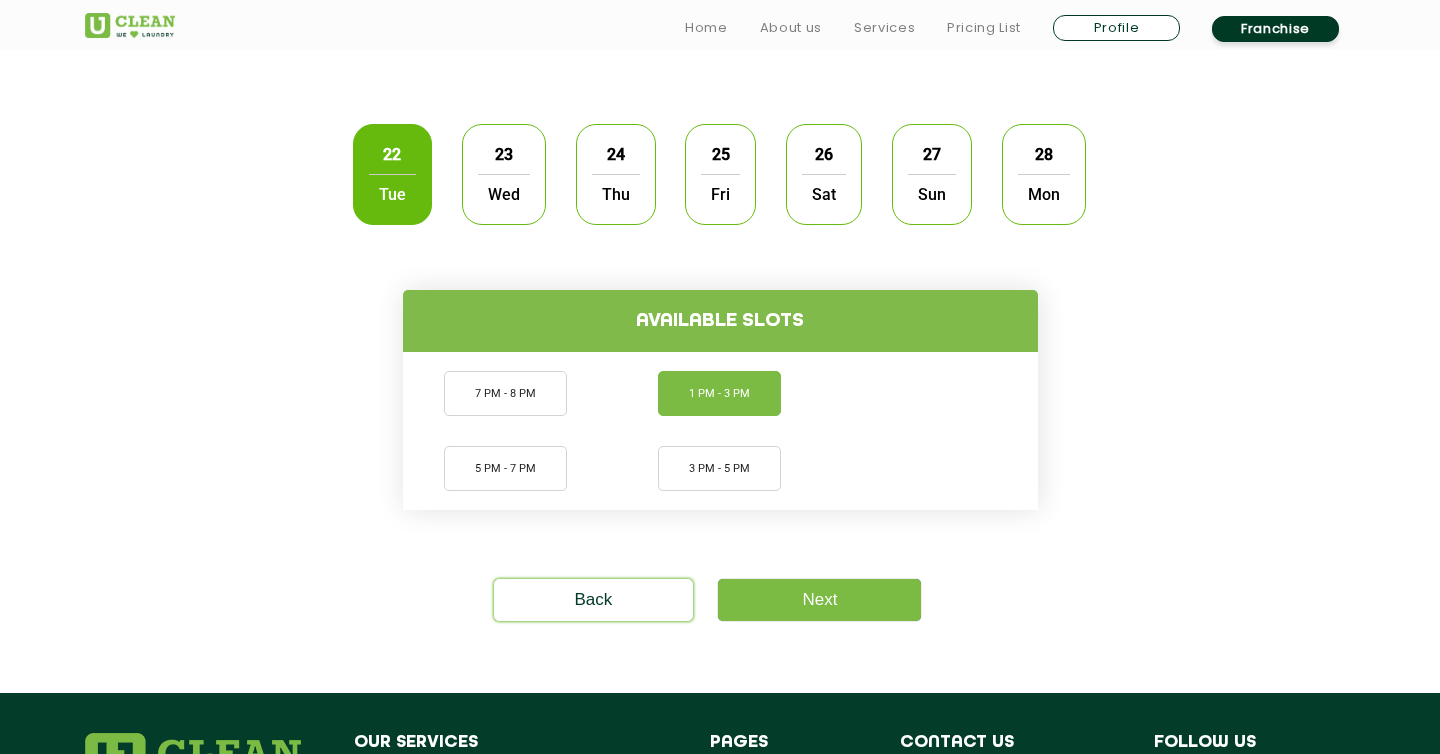 click on "1 PM - 3 PM" 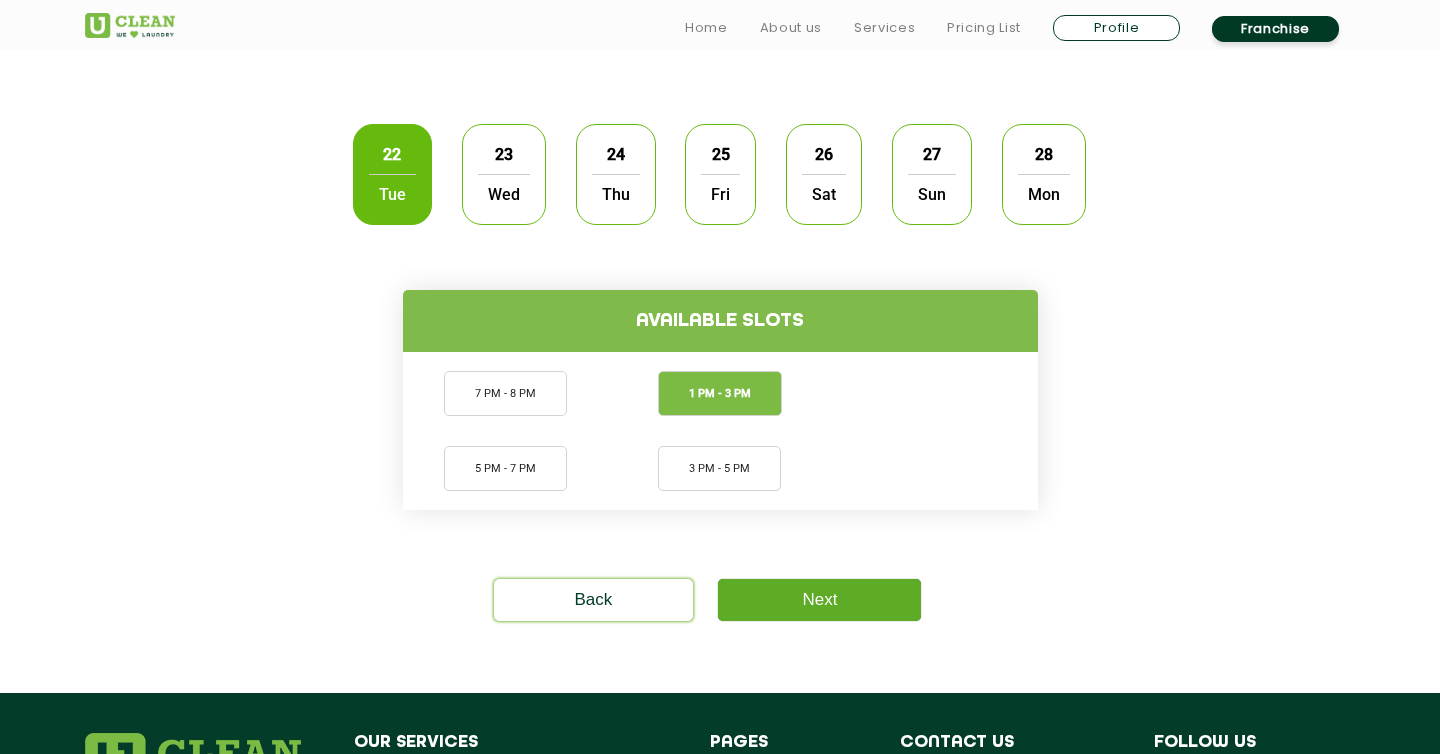 click on "Next" 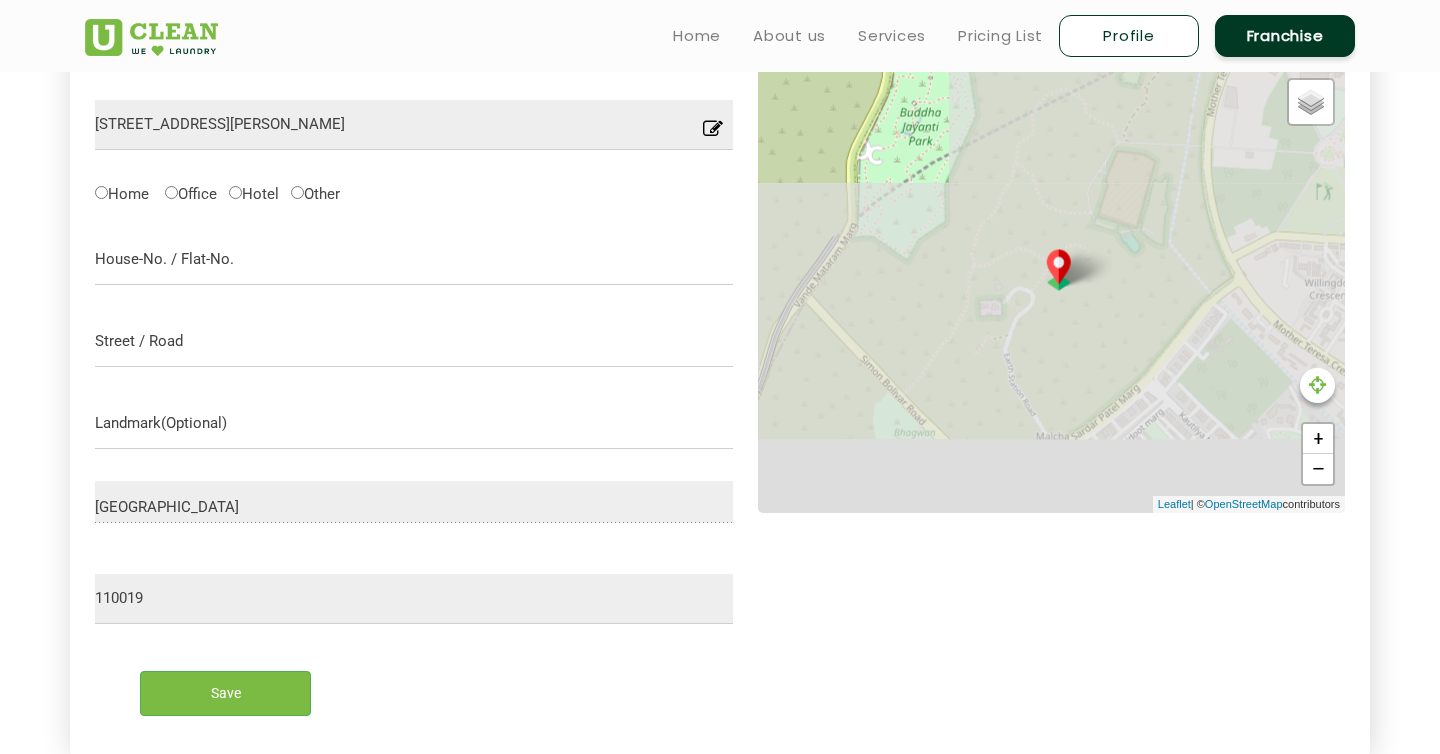 scroll, scrollTop: 633, scrollLeft: 0, axis: vertical 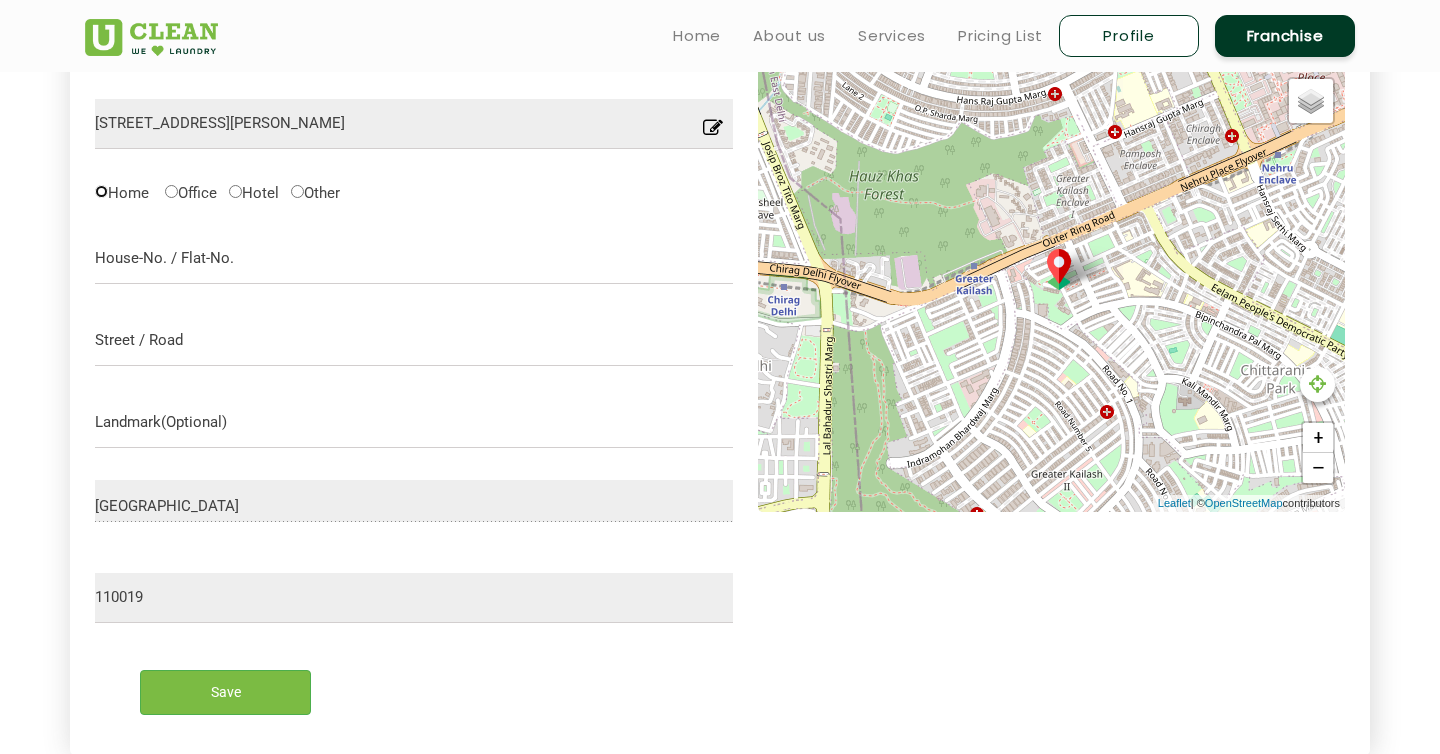 click on "Home" at bounding box center [101, 191] 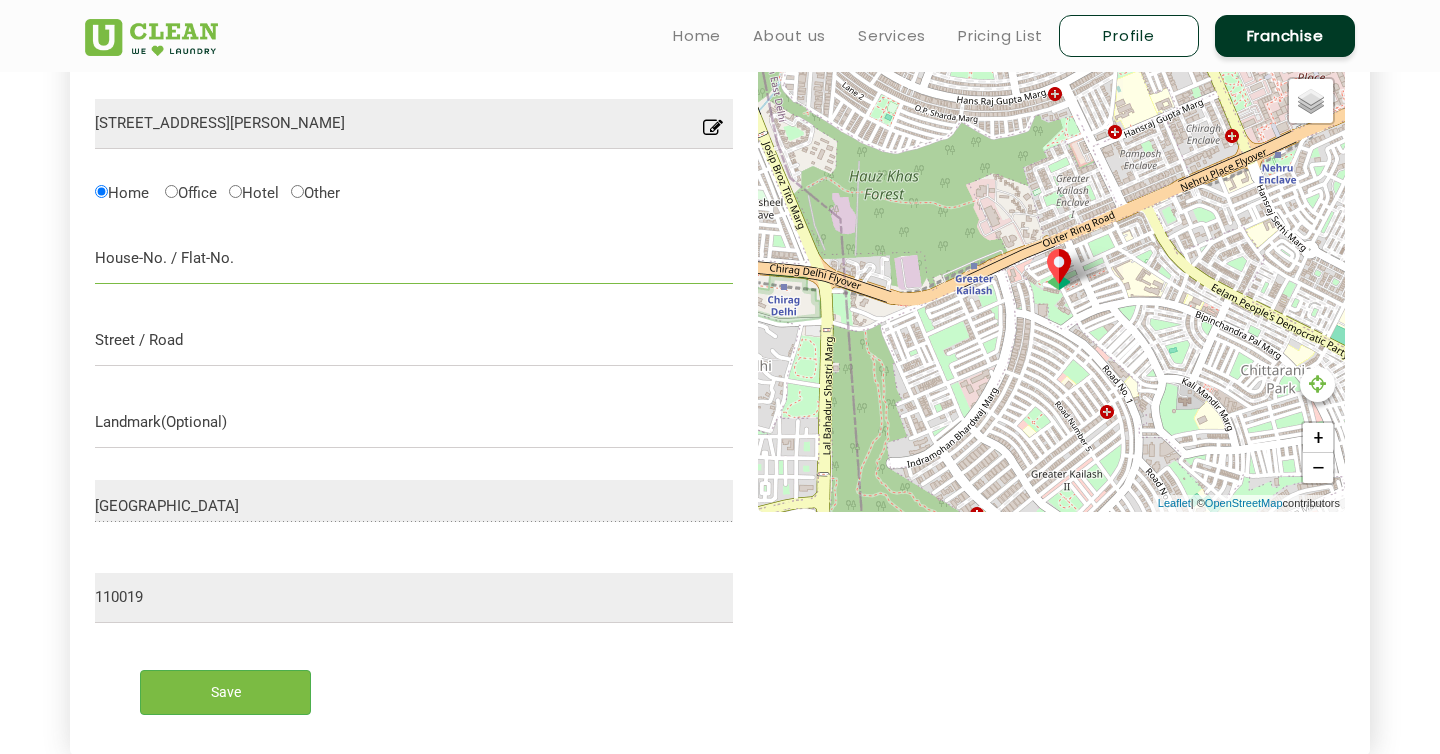 click at bounding box center [414, 259] 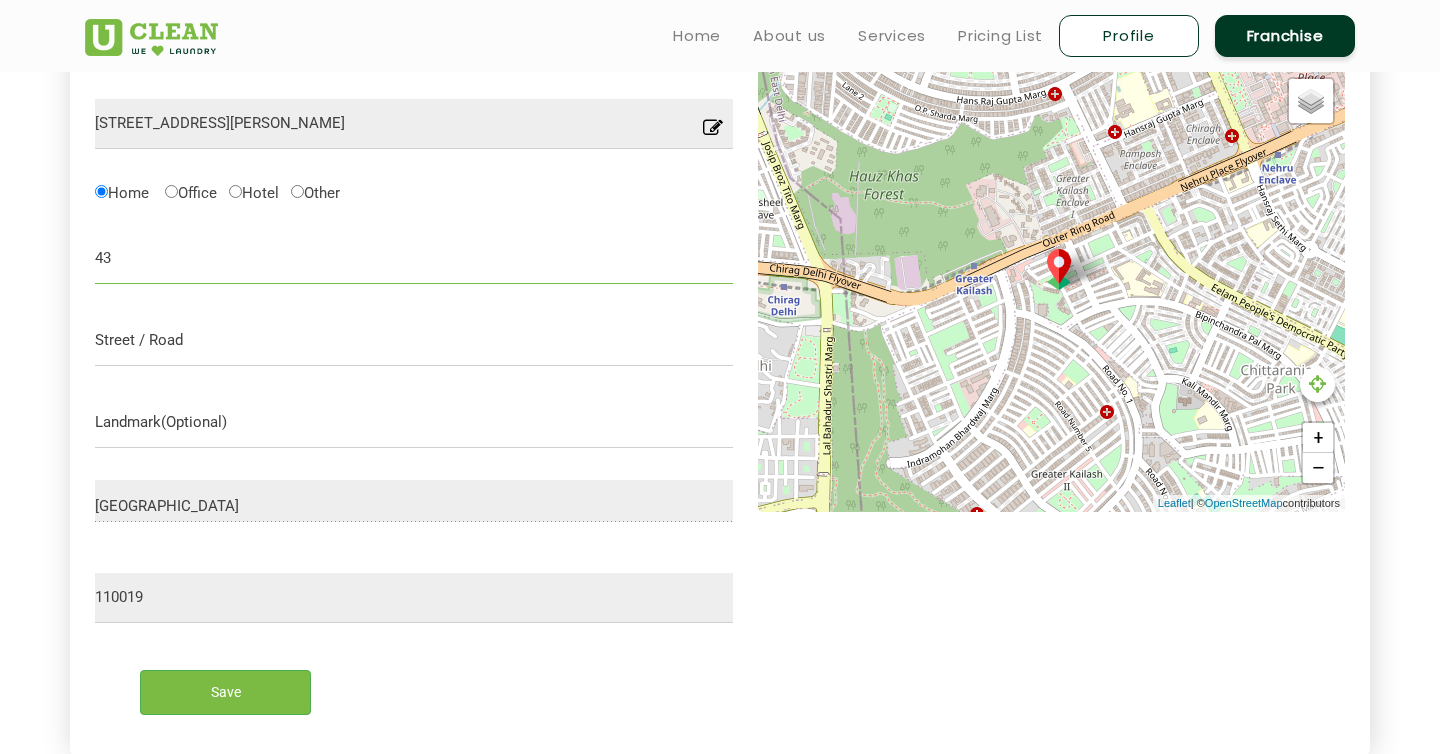 type on "4" 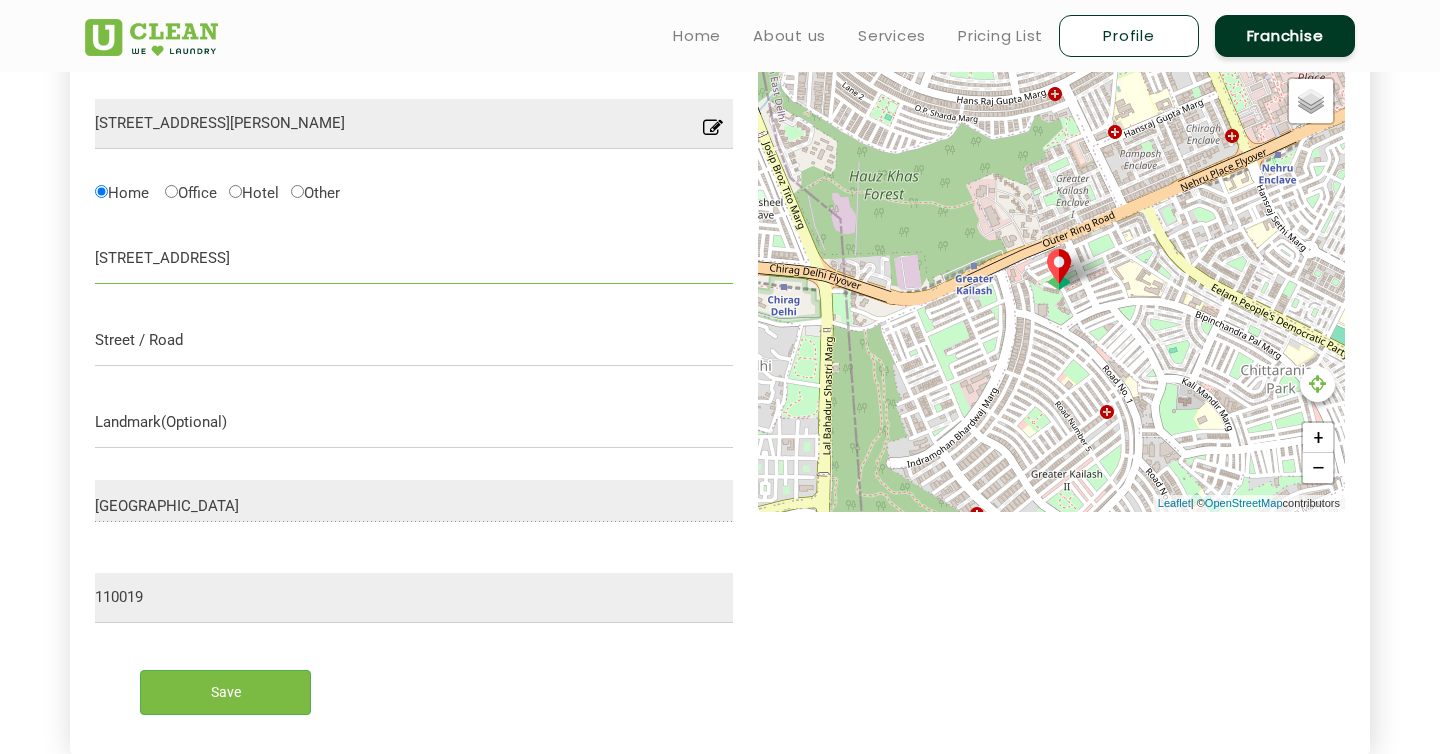 click on "[STREET_ADDRESS]" at bounding box center (414, 259) 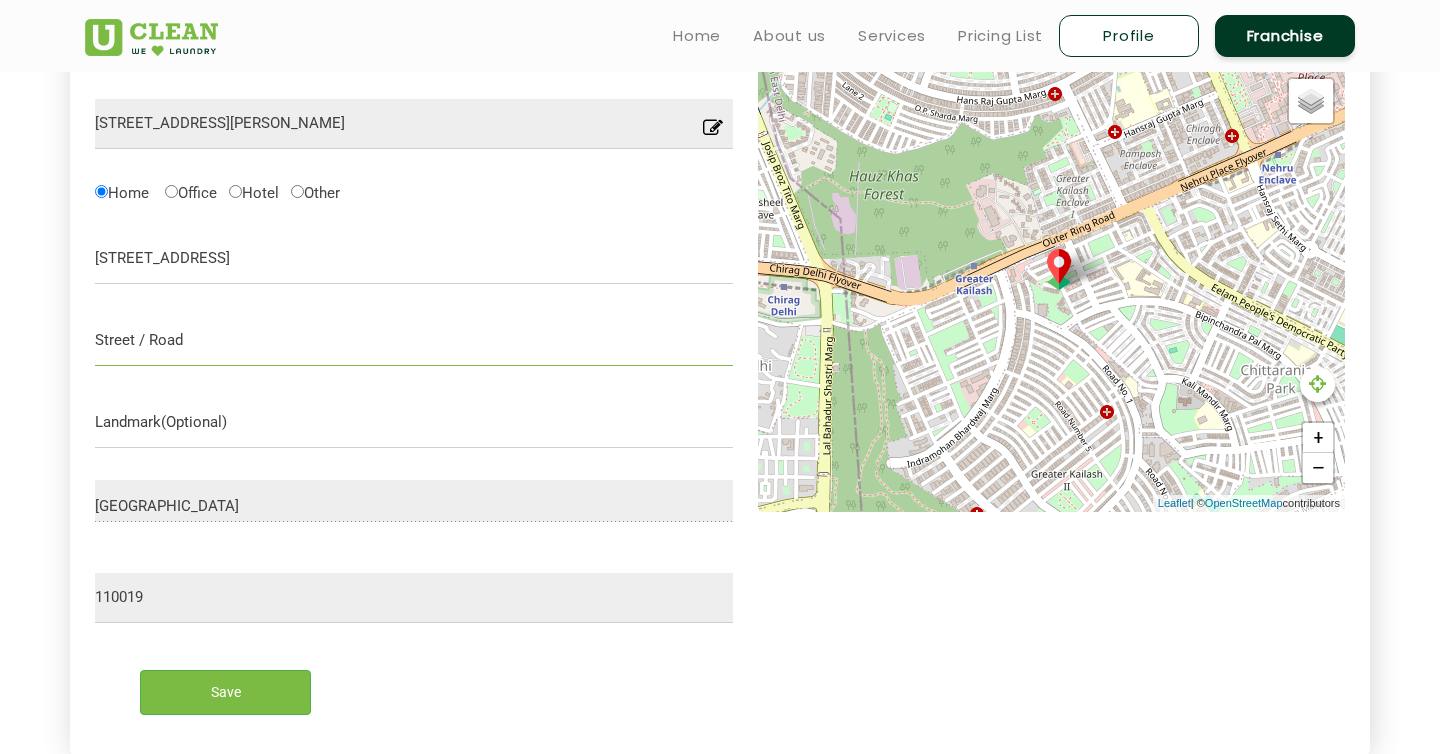 click at bounding box center [414, 341] 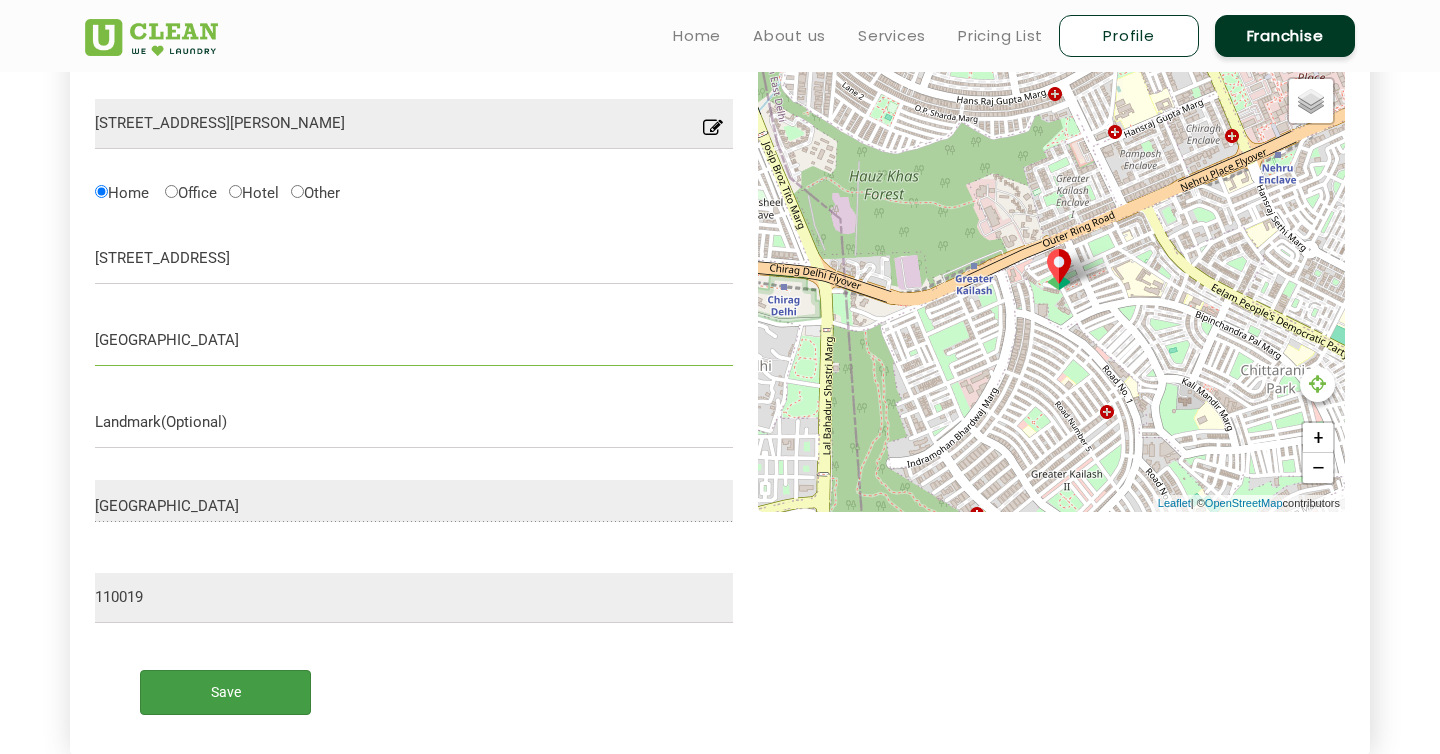 type on "[GEOGRAPHIC_DATA]" 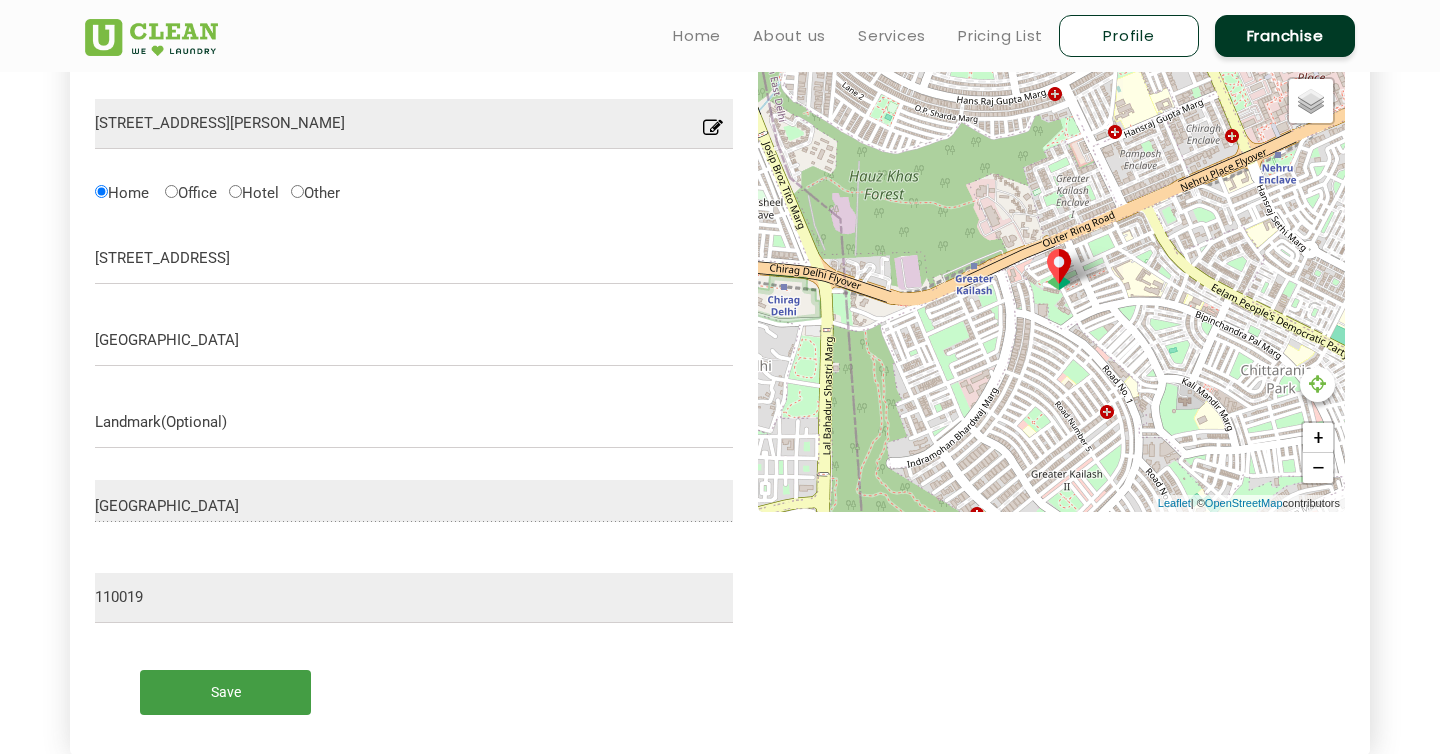 click on "Save" at bounding box center (225, 692) 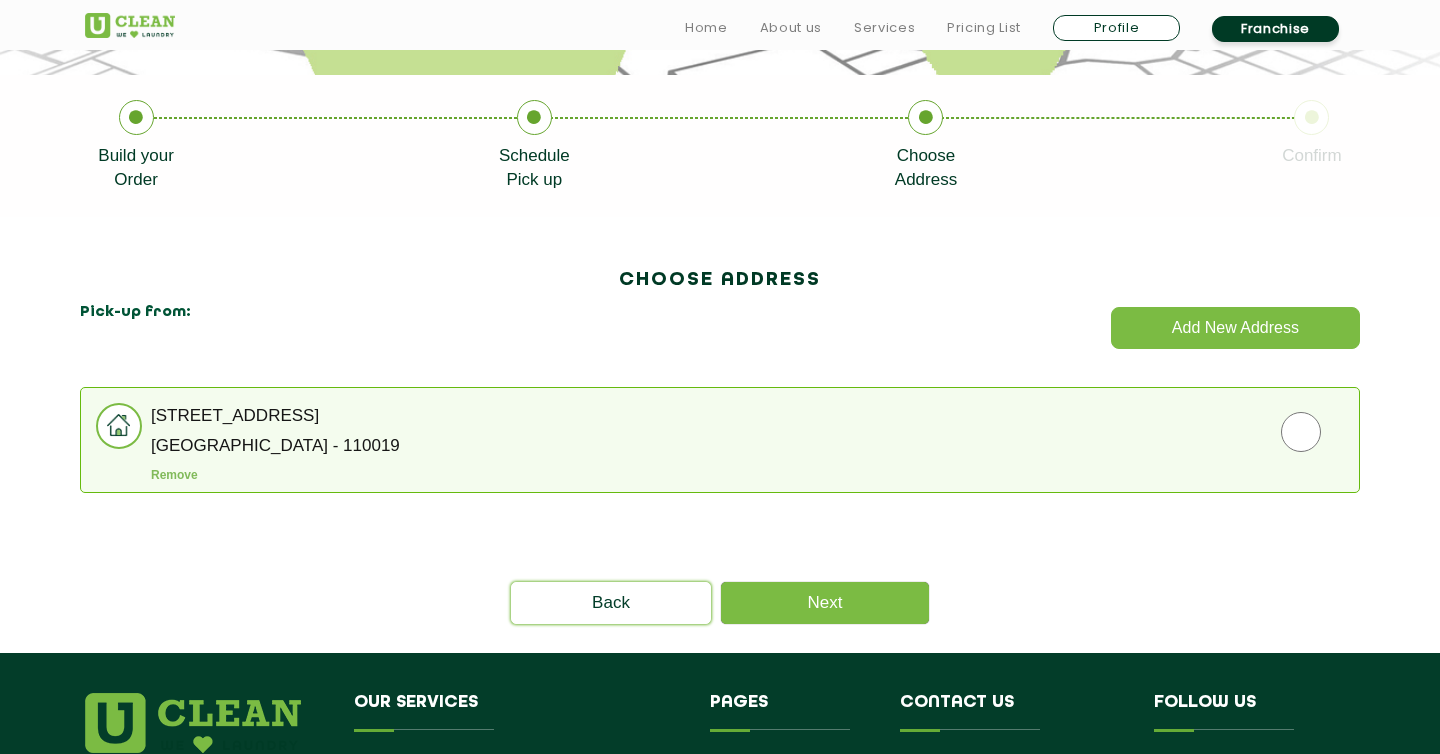 scroll, scrollTop: 633, scrollLeft: 0, axis: vertical 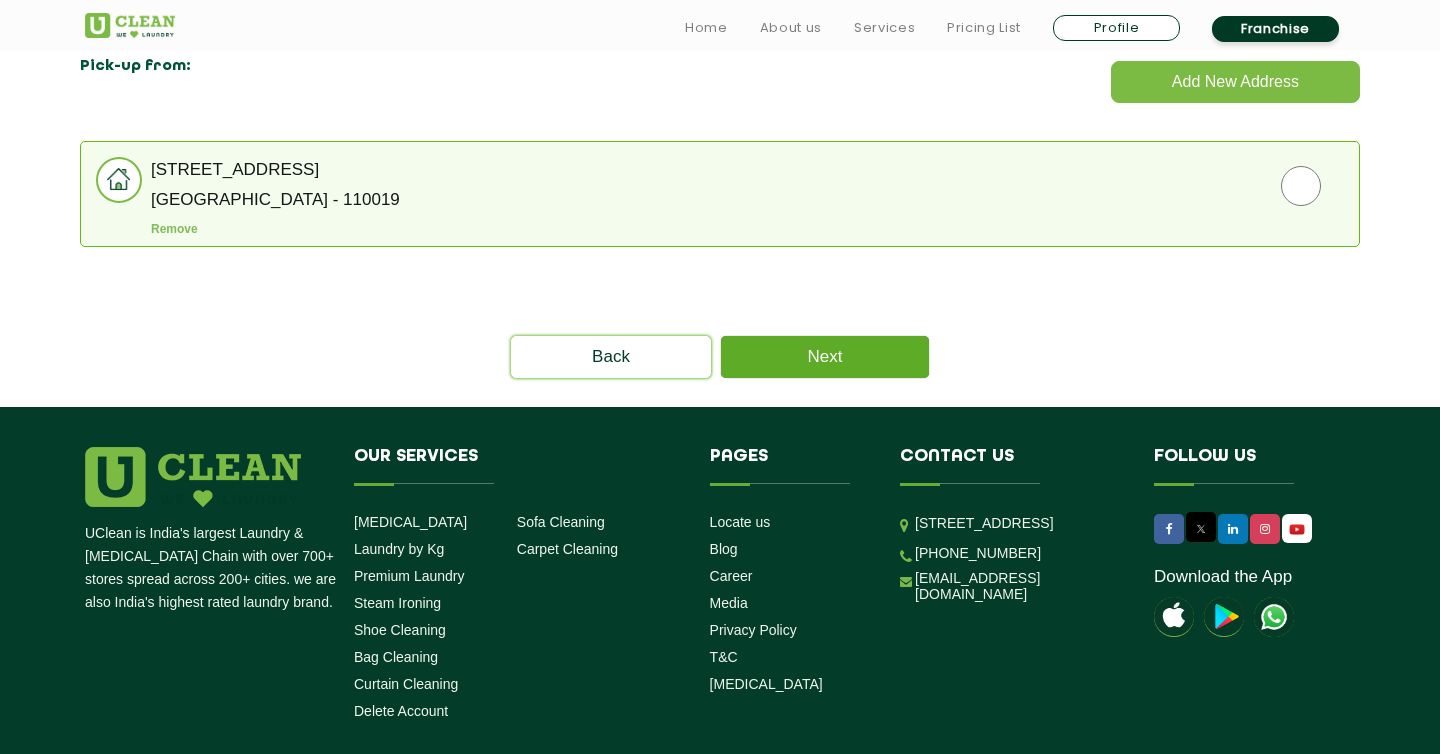 click on "Next" 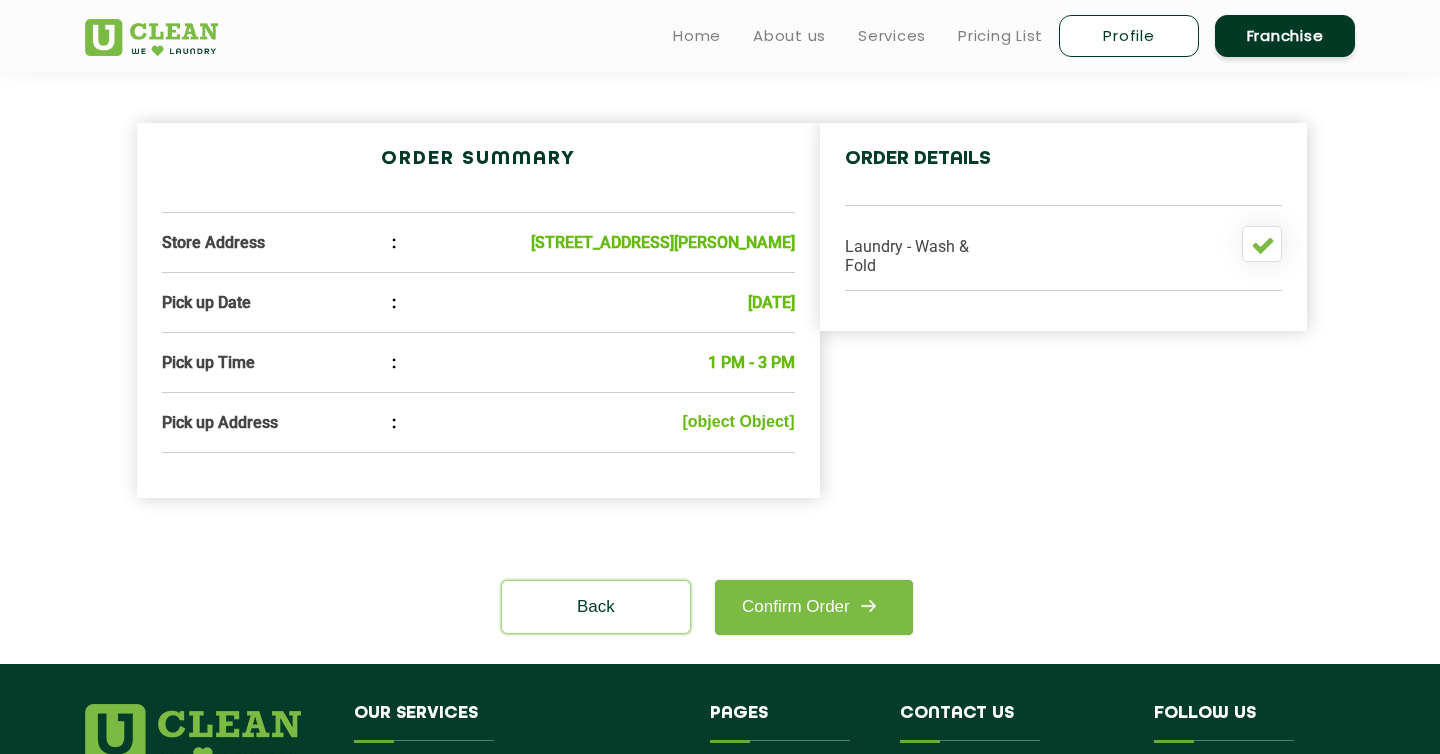 scroll, scrollTop: 547, scrollLeft: 0, axis: vertical 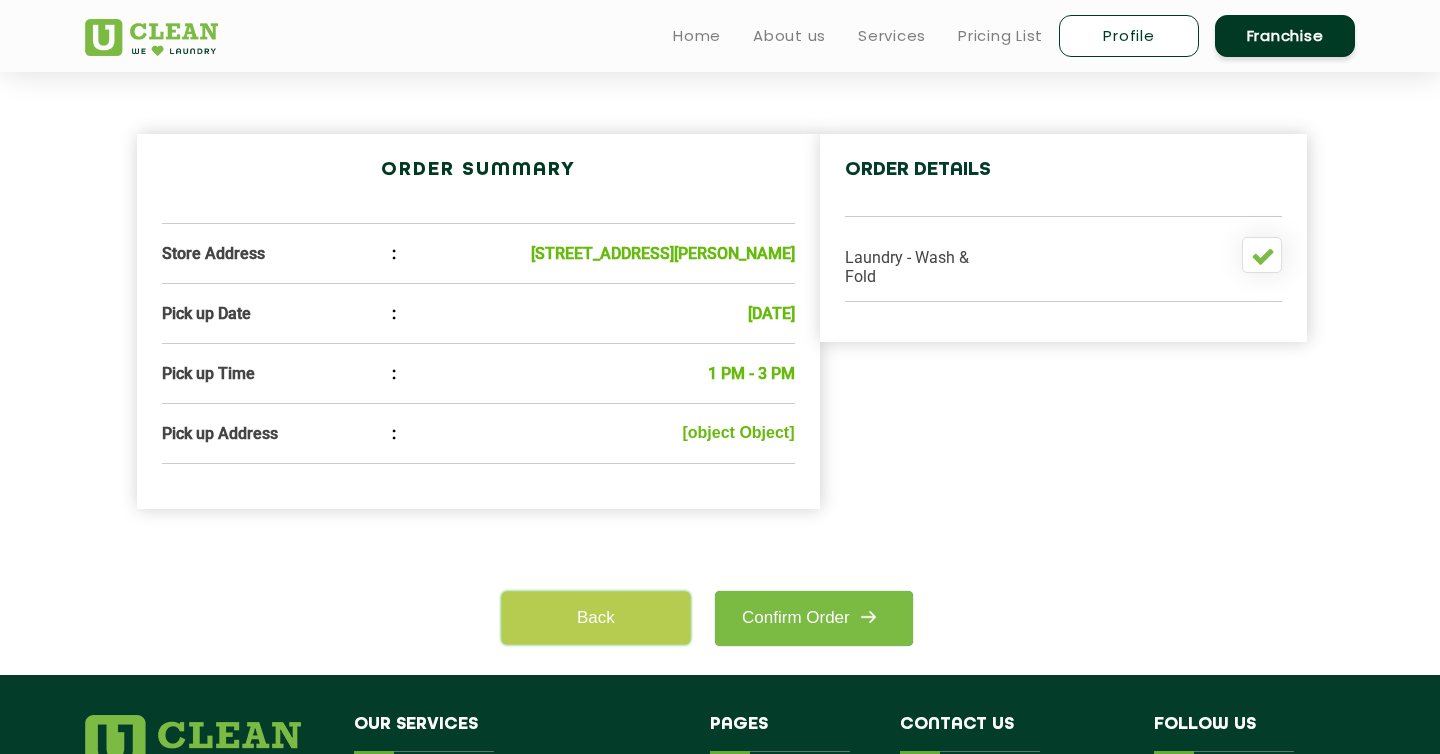 click on "Back" 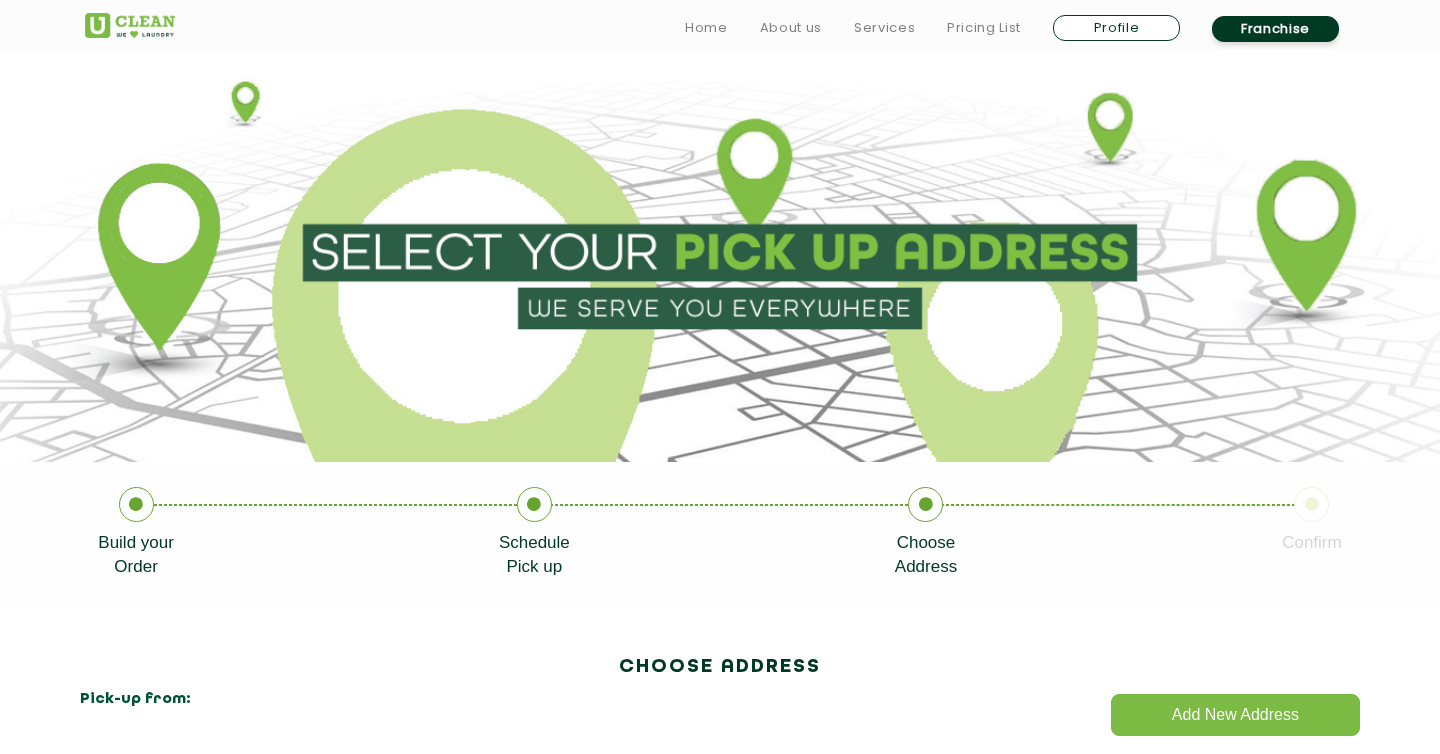 scroll, scrollTop: 609, scrollLeft: 0, axis: vertical 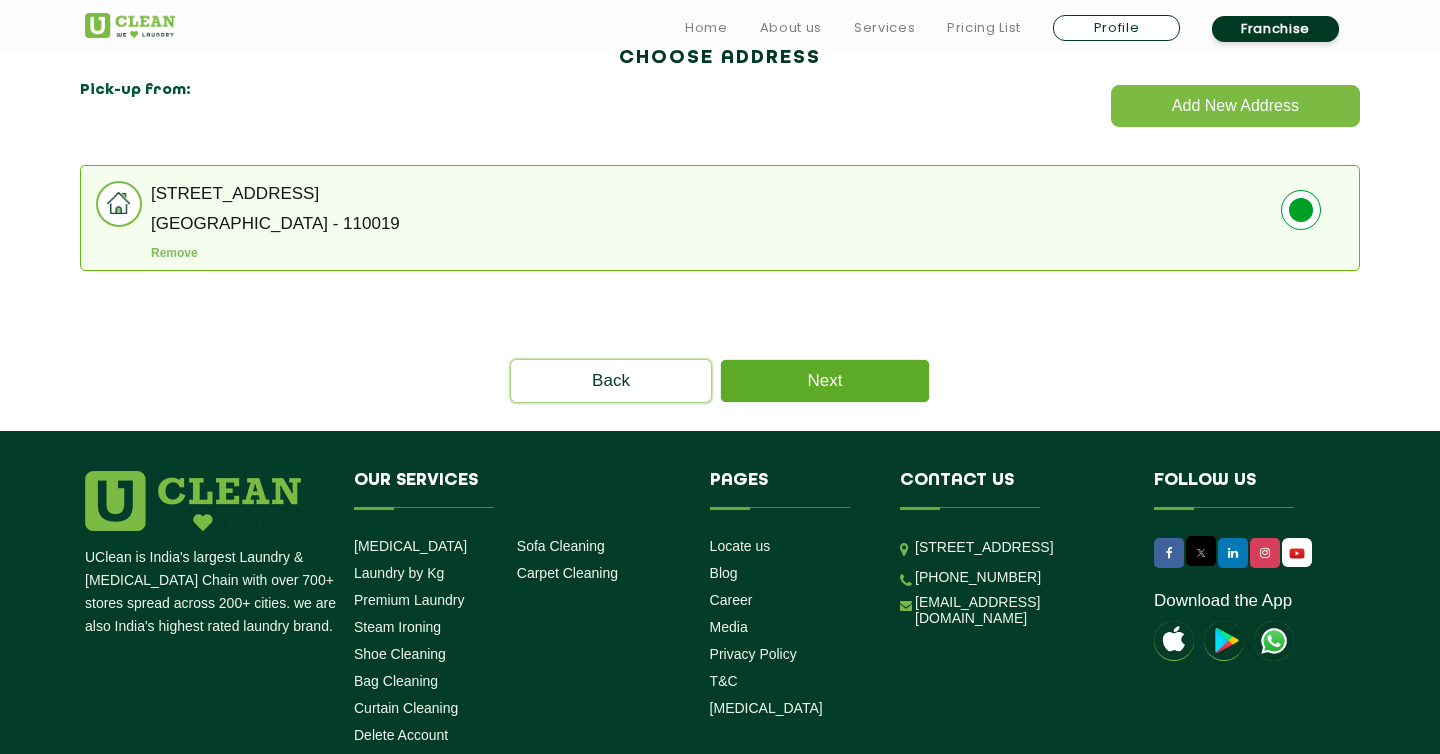 click on "Next" 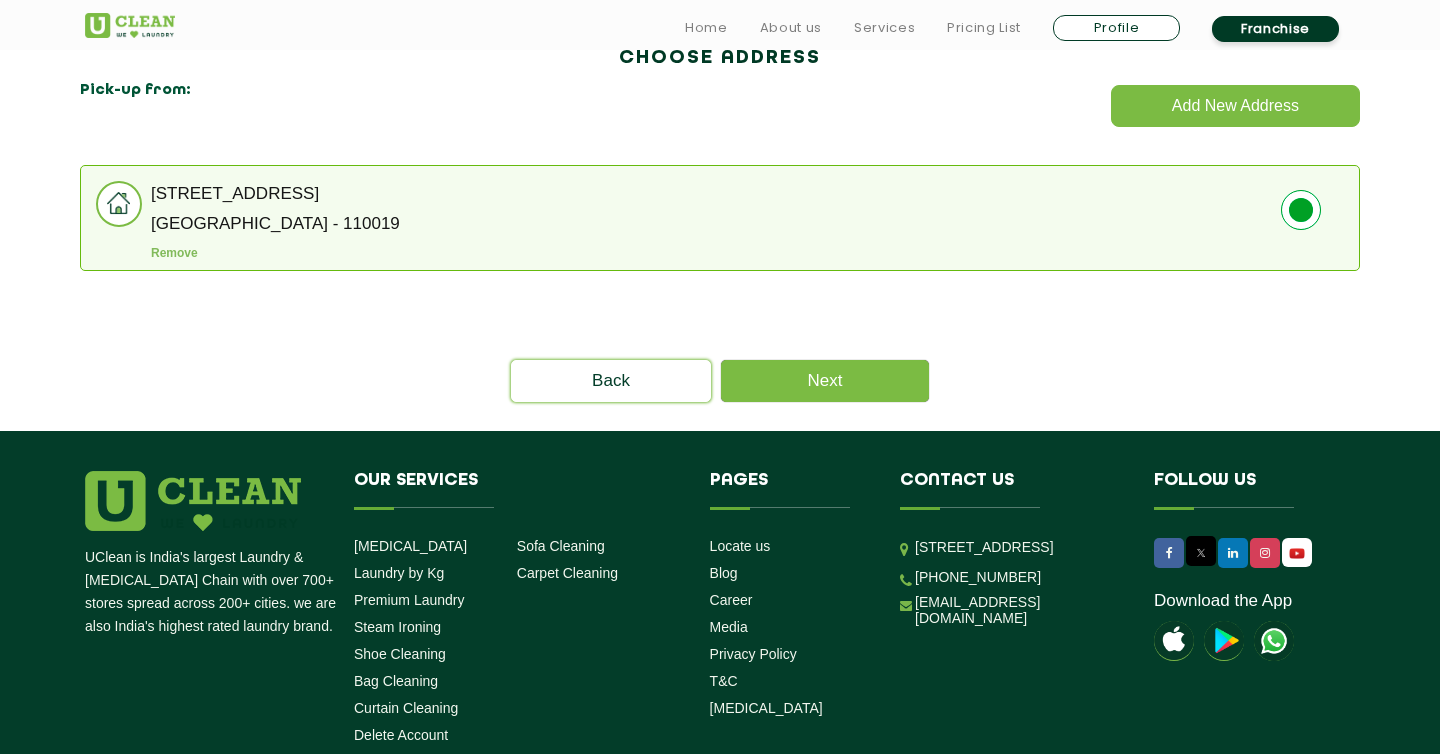 click on "CHOOSE ADDRESS Add New Address Pick-up from: [STREET_ADDRESS]  Remove" 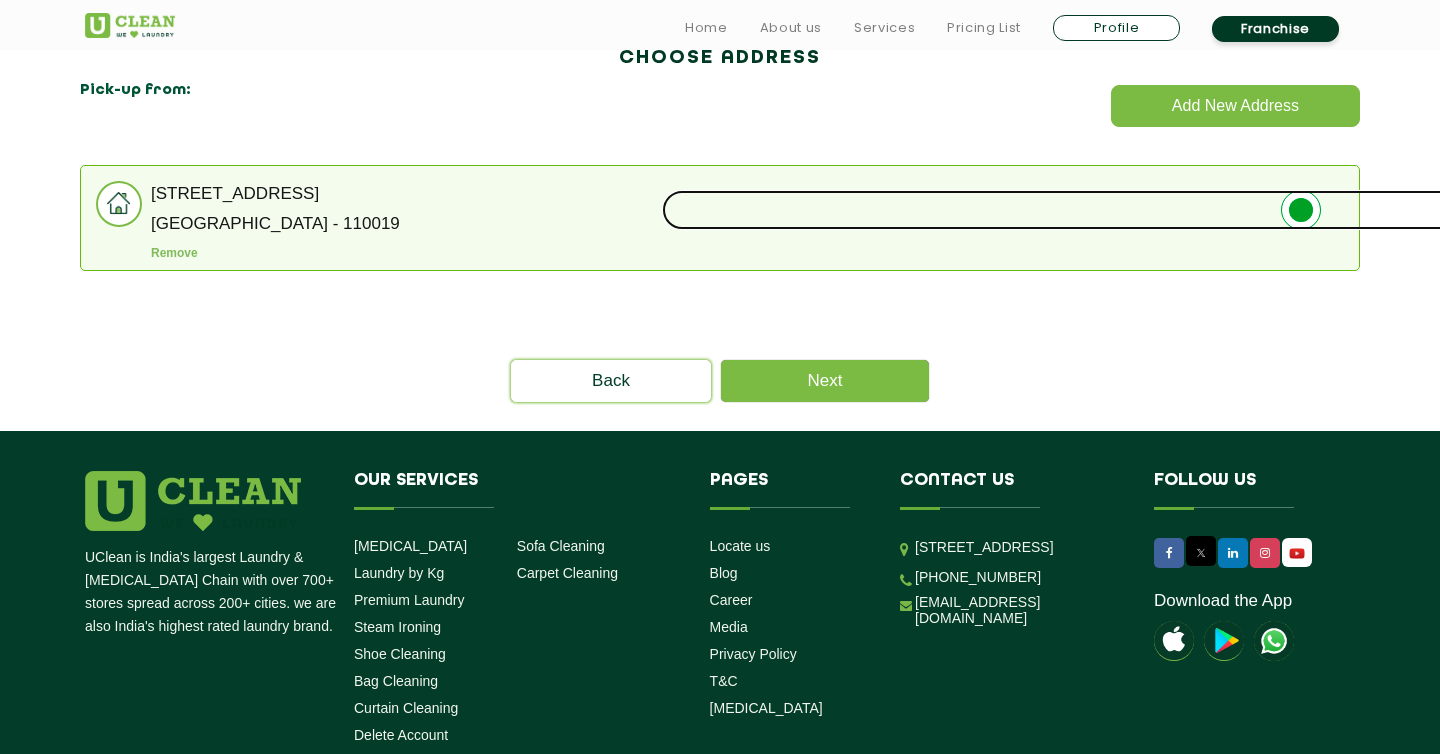 click 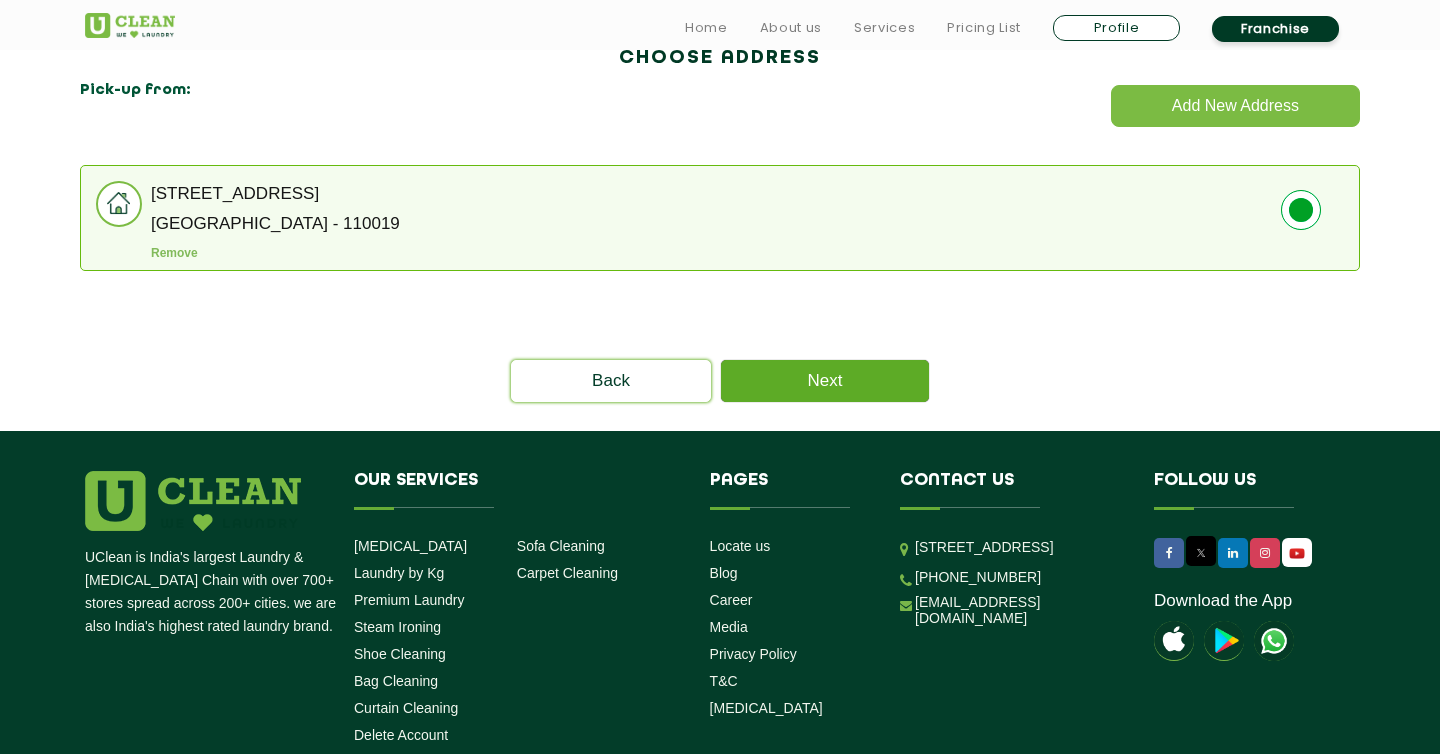 click on "Next" 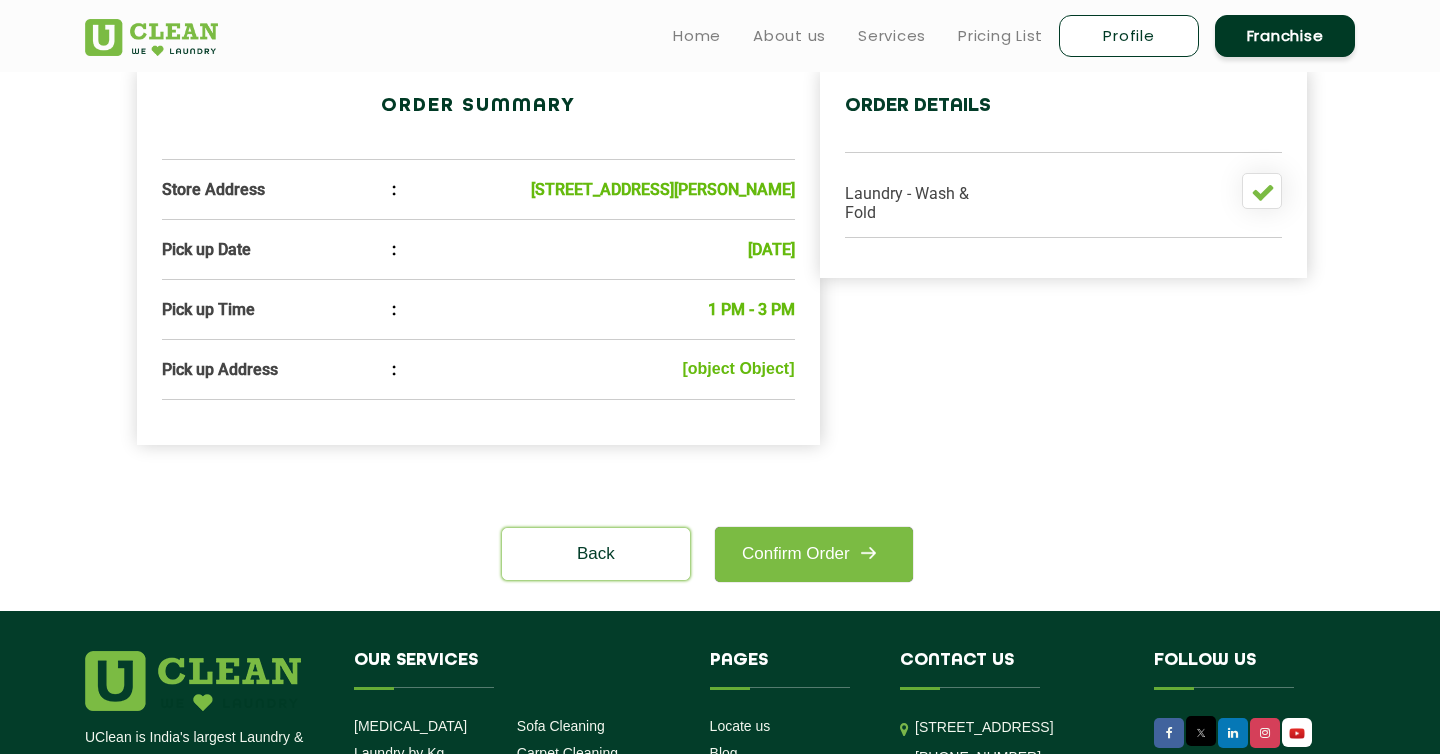 scroll, scrollTop: 543, scrollLeft: 0, axis: vertical 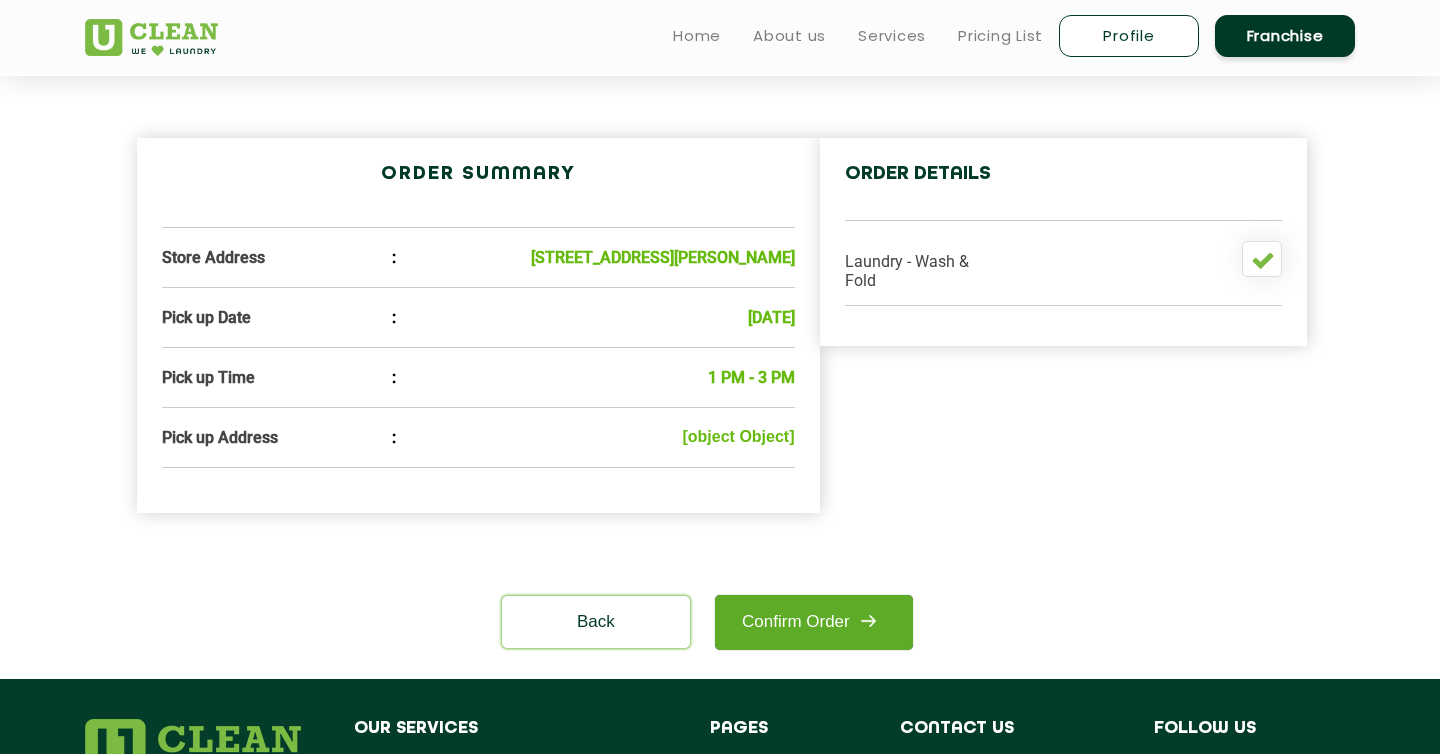 click on "Confirm Order" 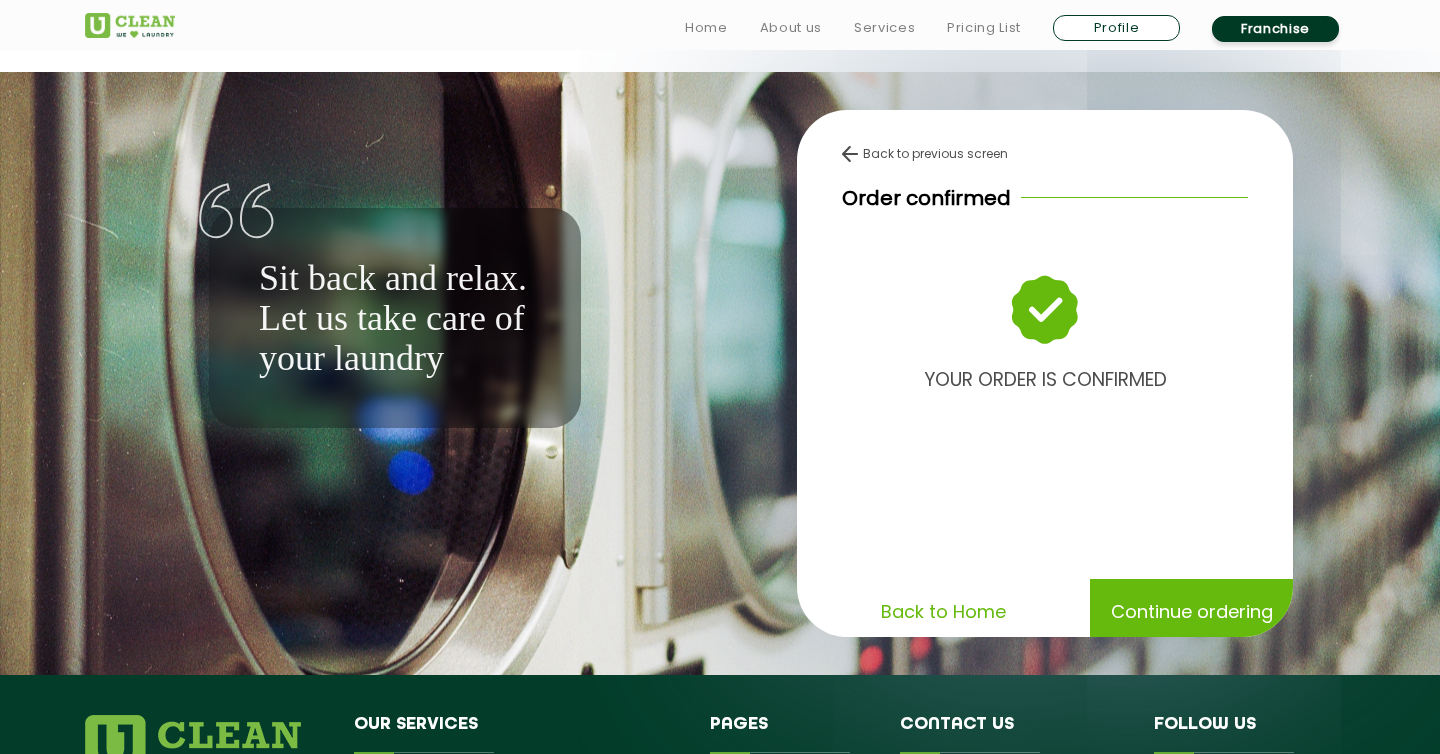 scroll, scrollTop: 400, scrollLeft: 0, axis: vertical 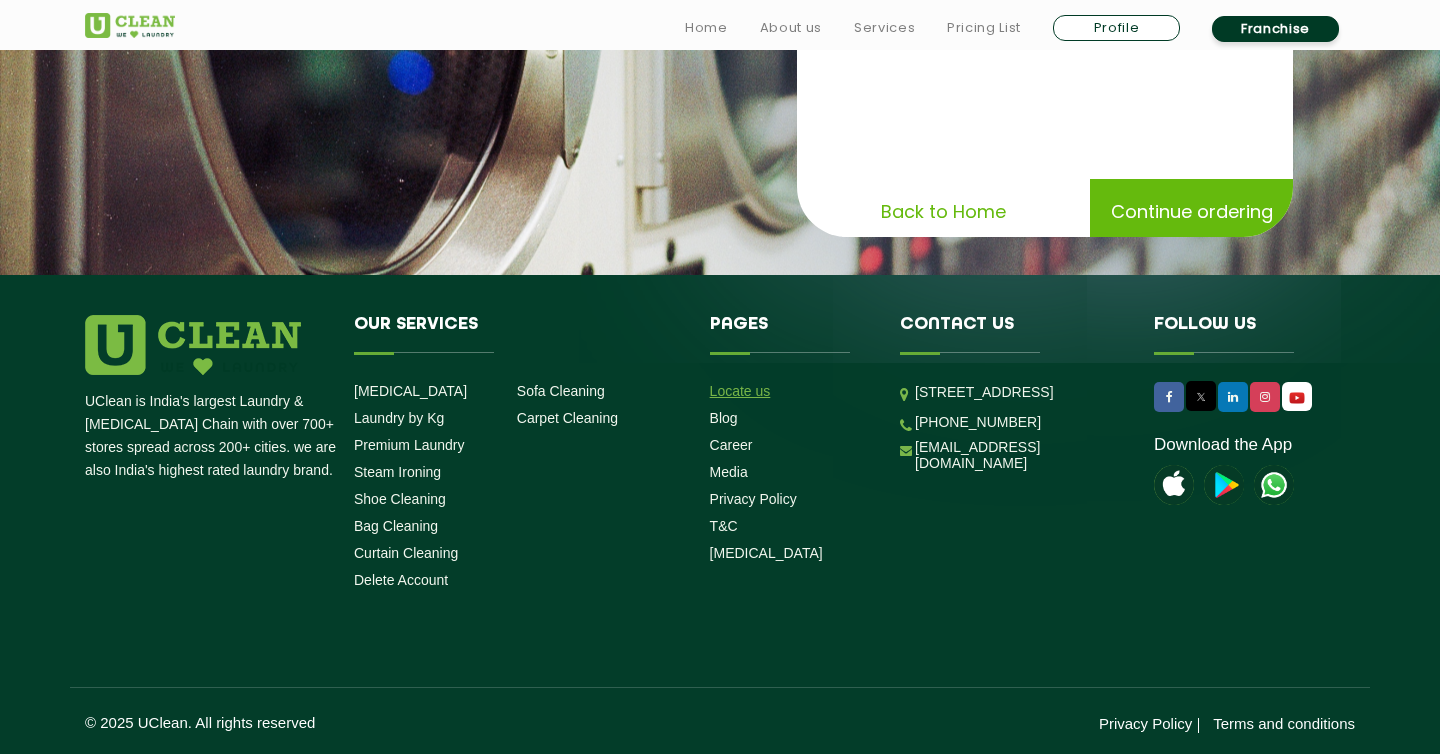 click on "Locate us" at bounding box center (740, 391) 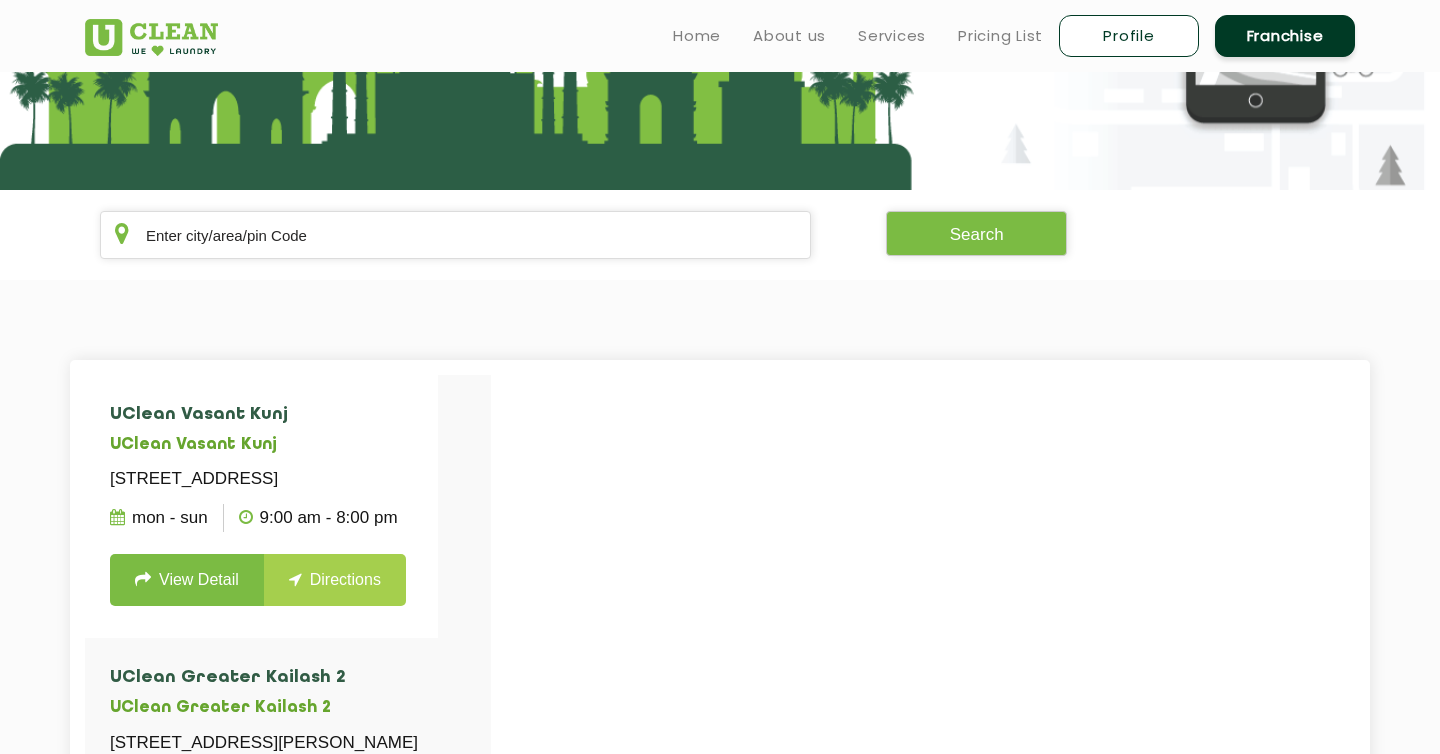 scroll, scrollTop: 0, scrollLeft: 0, axis: both 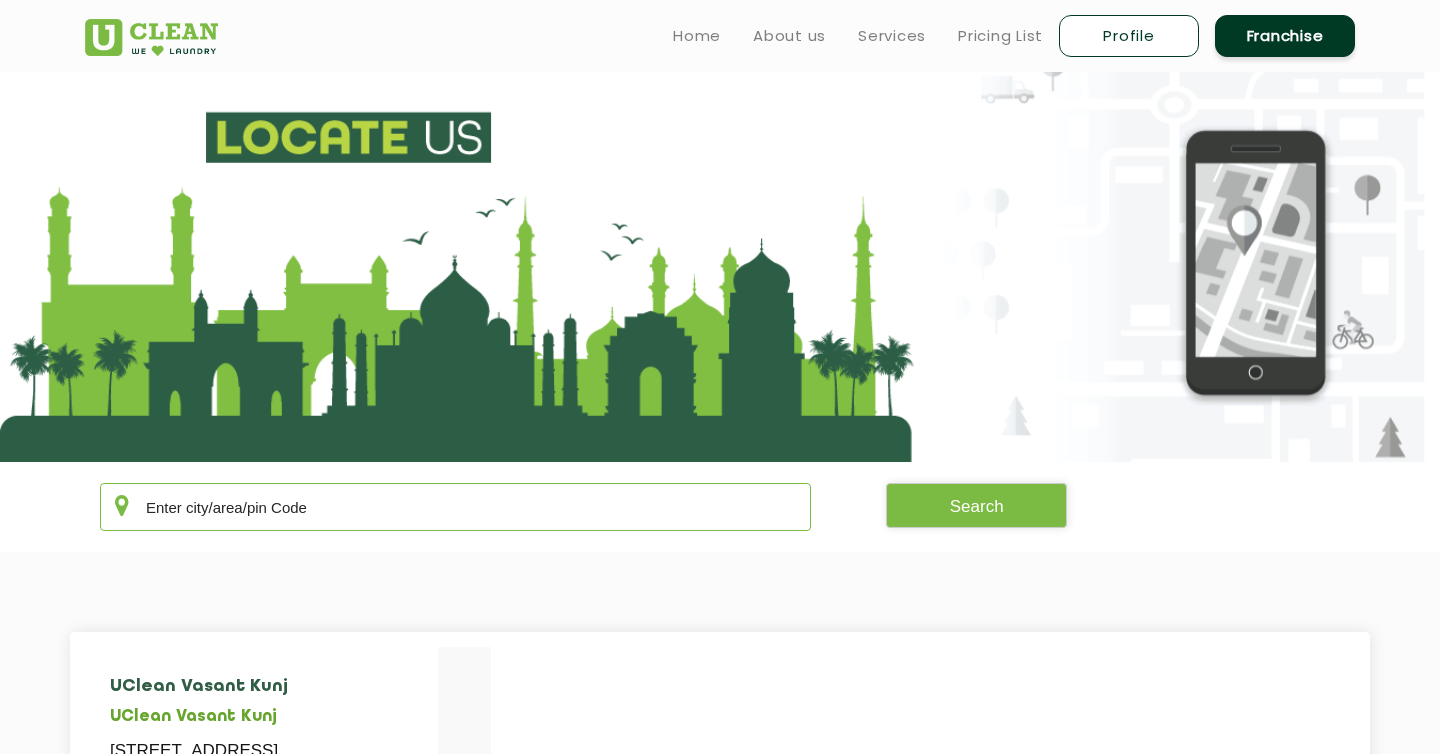 click 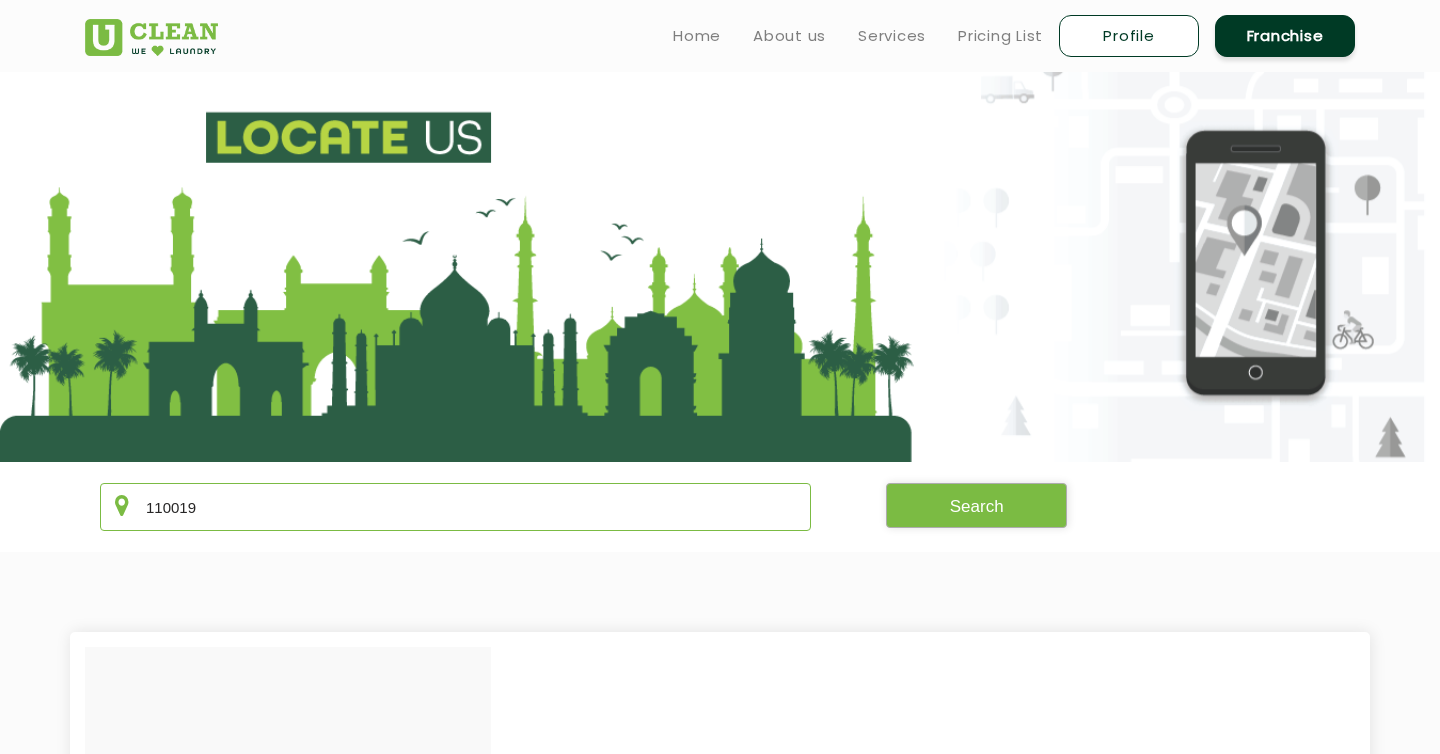 type on "110019" 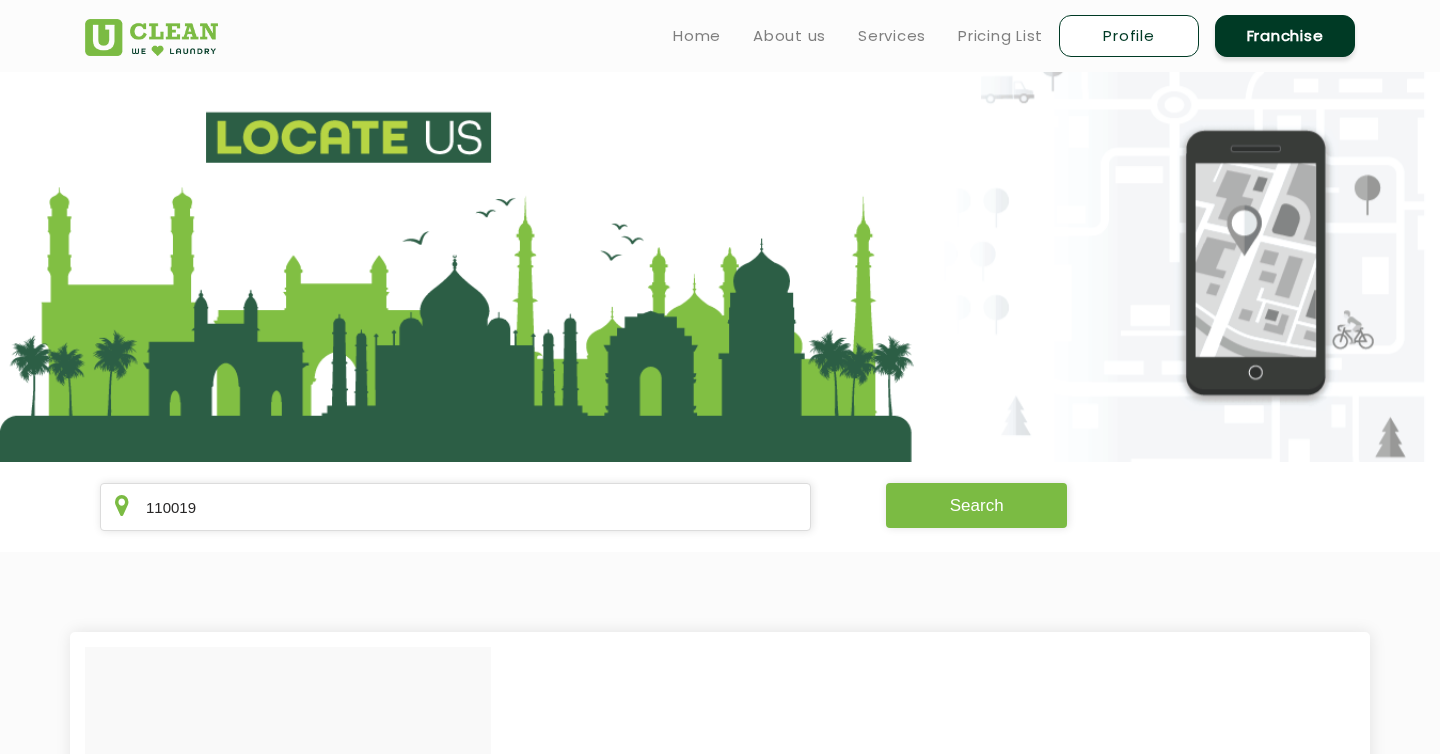 click on "Search" 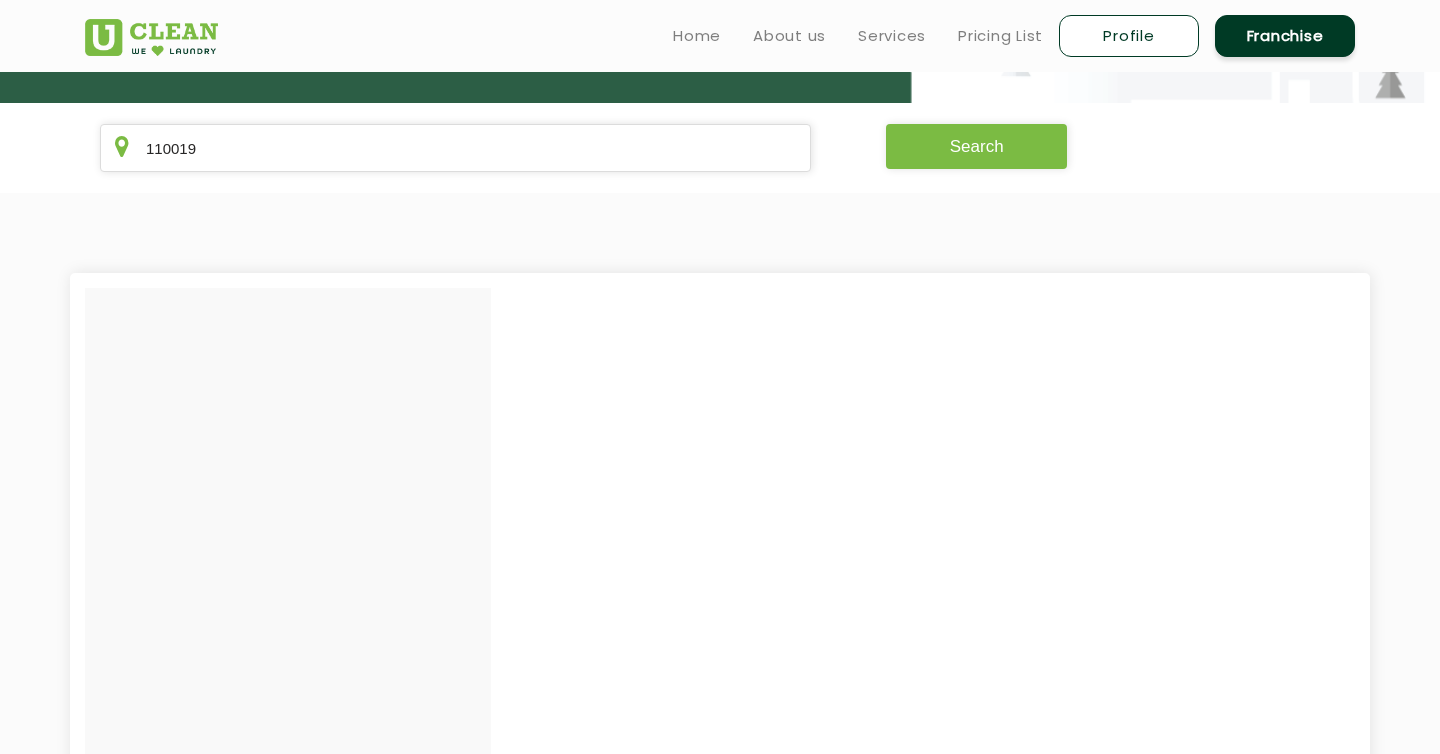 scroll, scrollTop: 282, scrollLeft: 0, axis: vertical 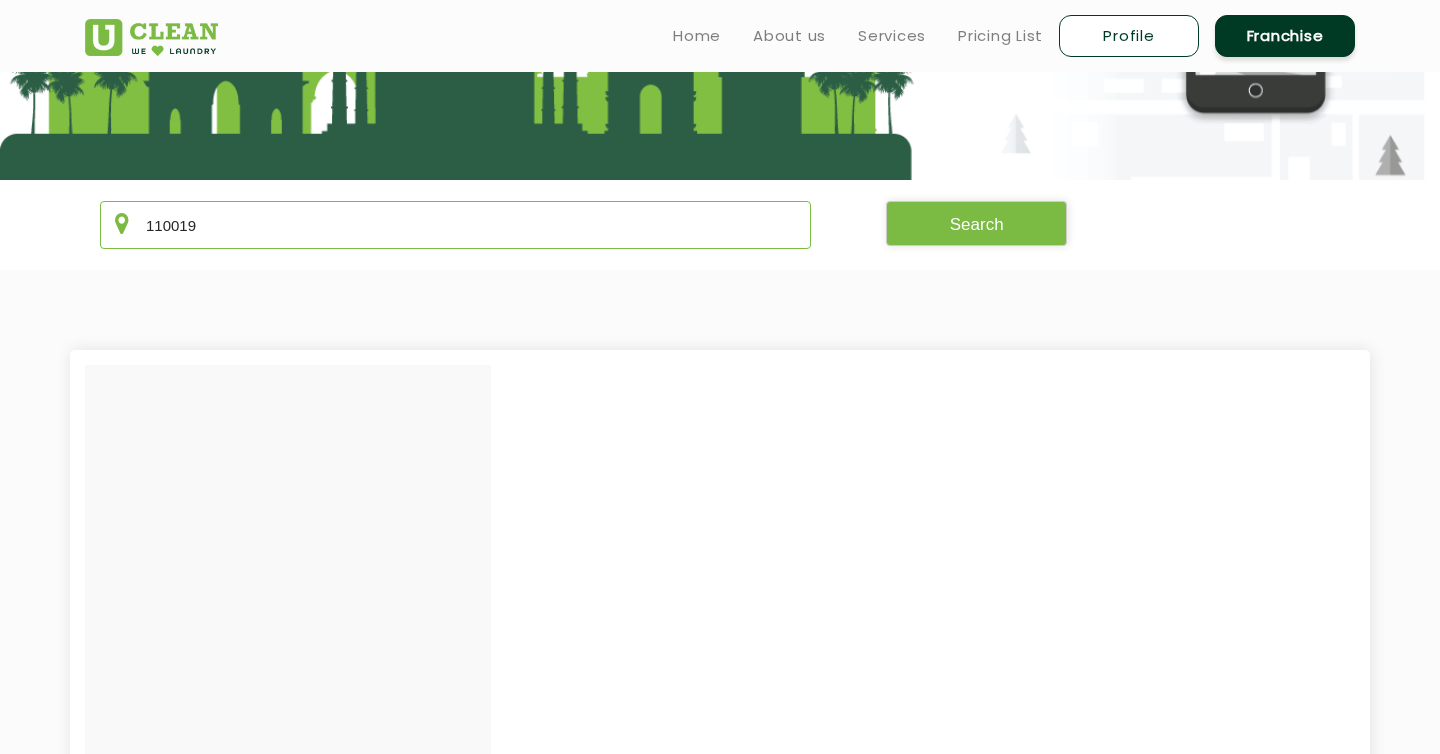 click on "110019" 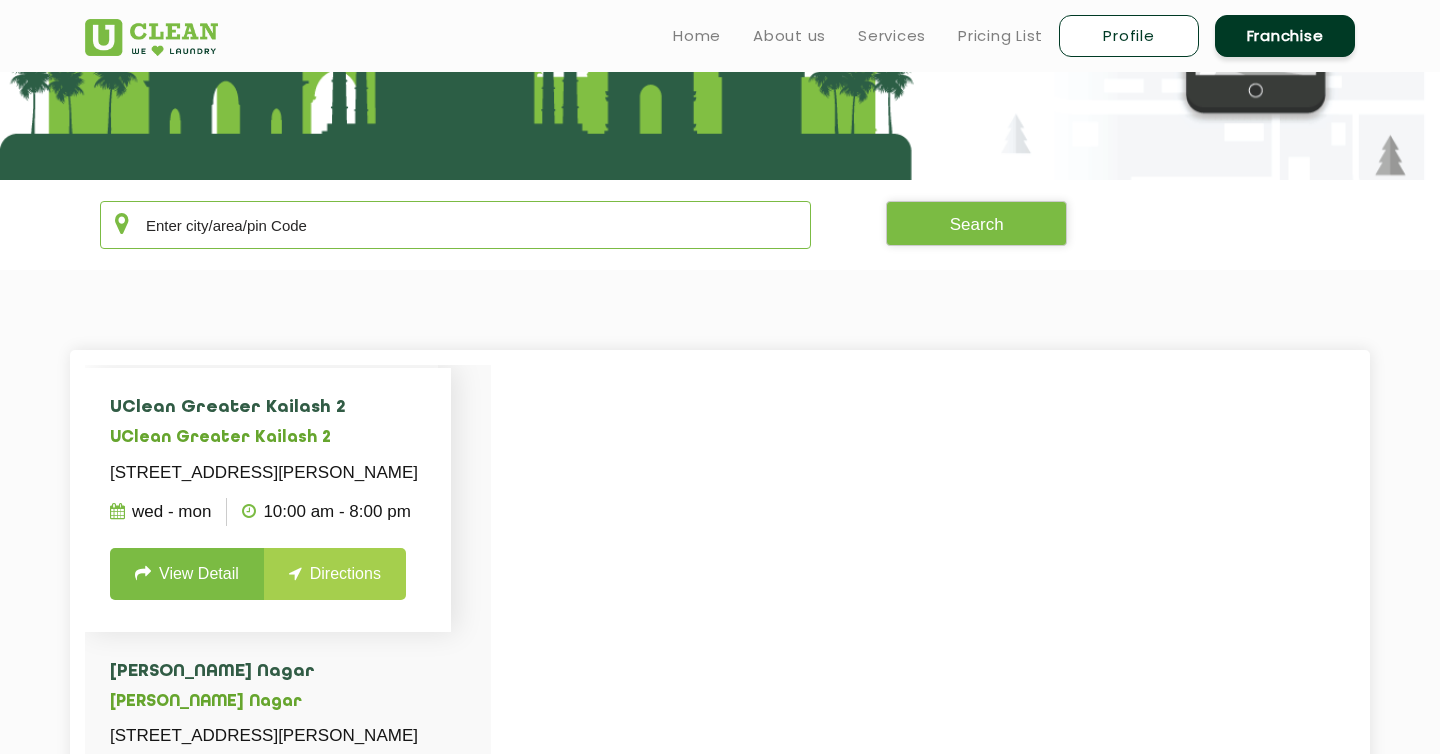scroll, scrollTop: 228, scrollLeft: 0, axis: vertical 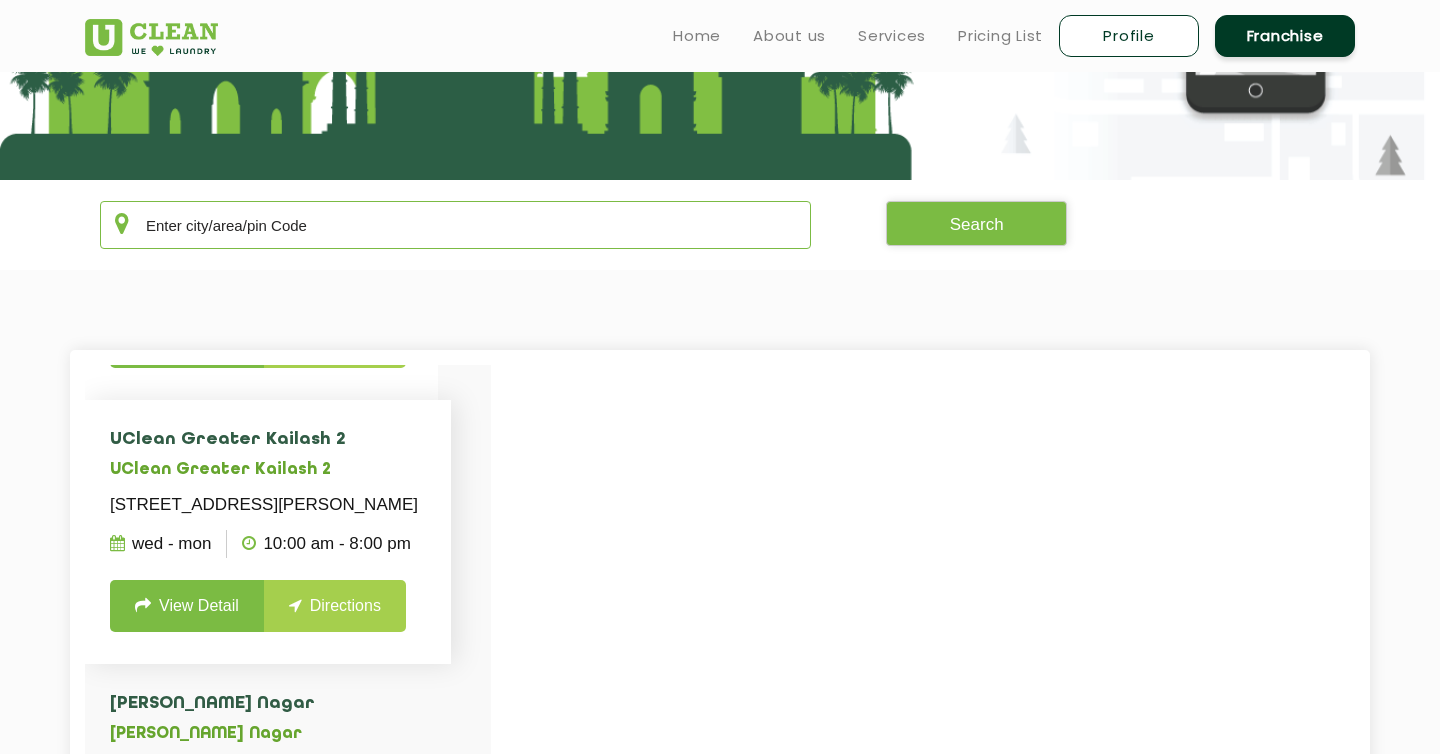 type 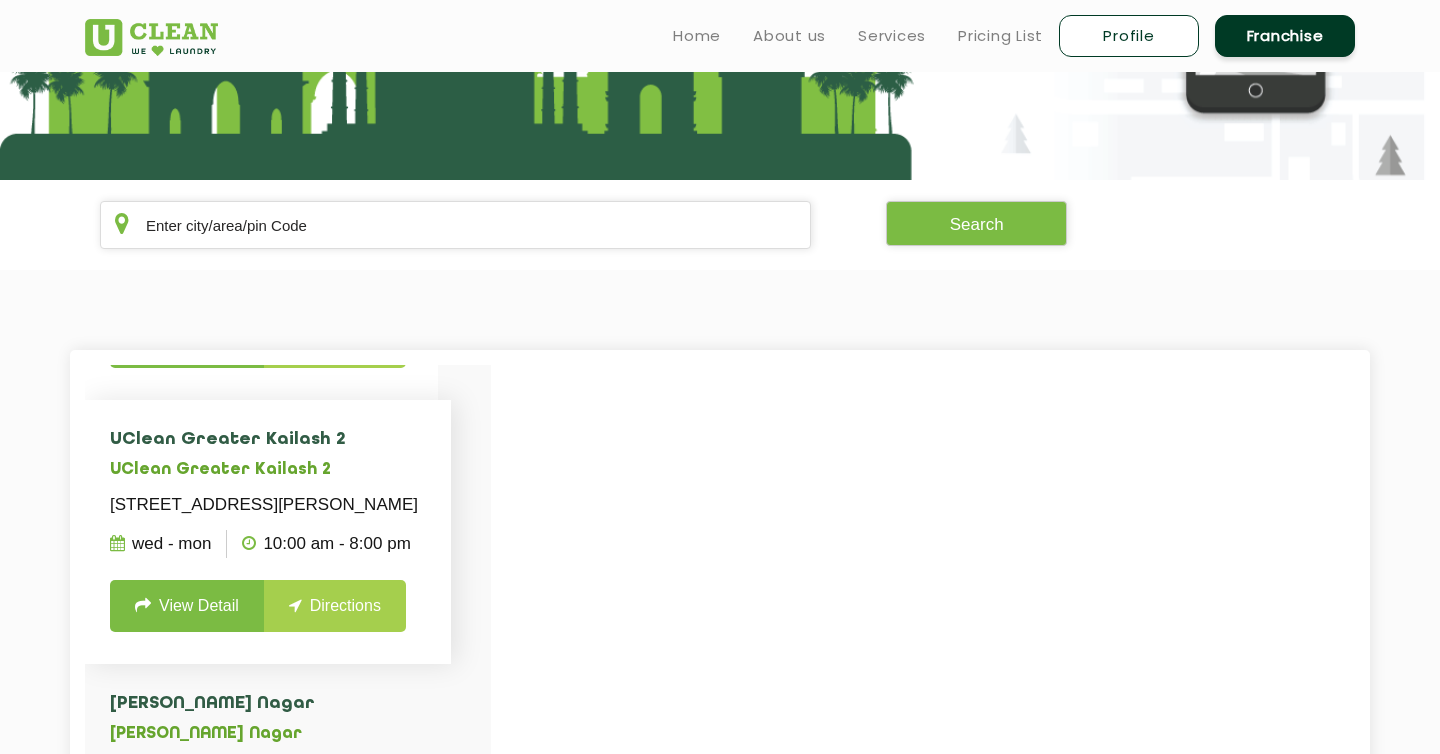 click on "Directions" 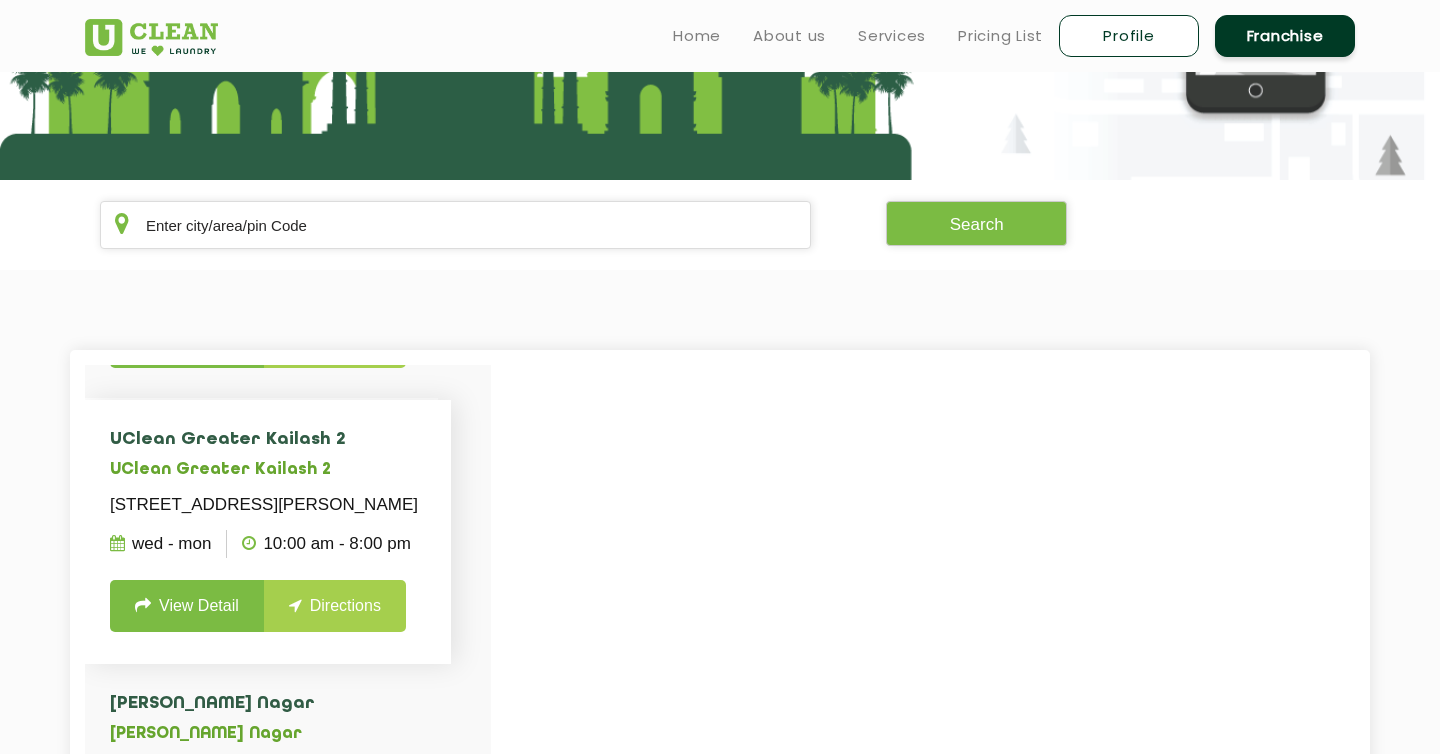 click on "Directions" 